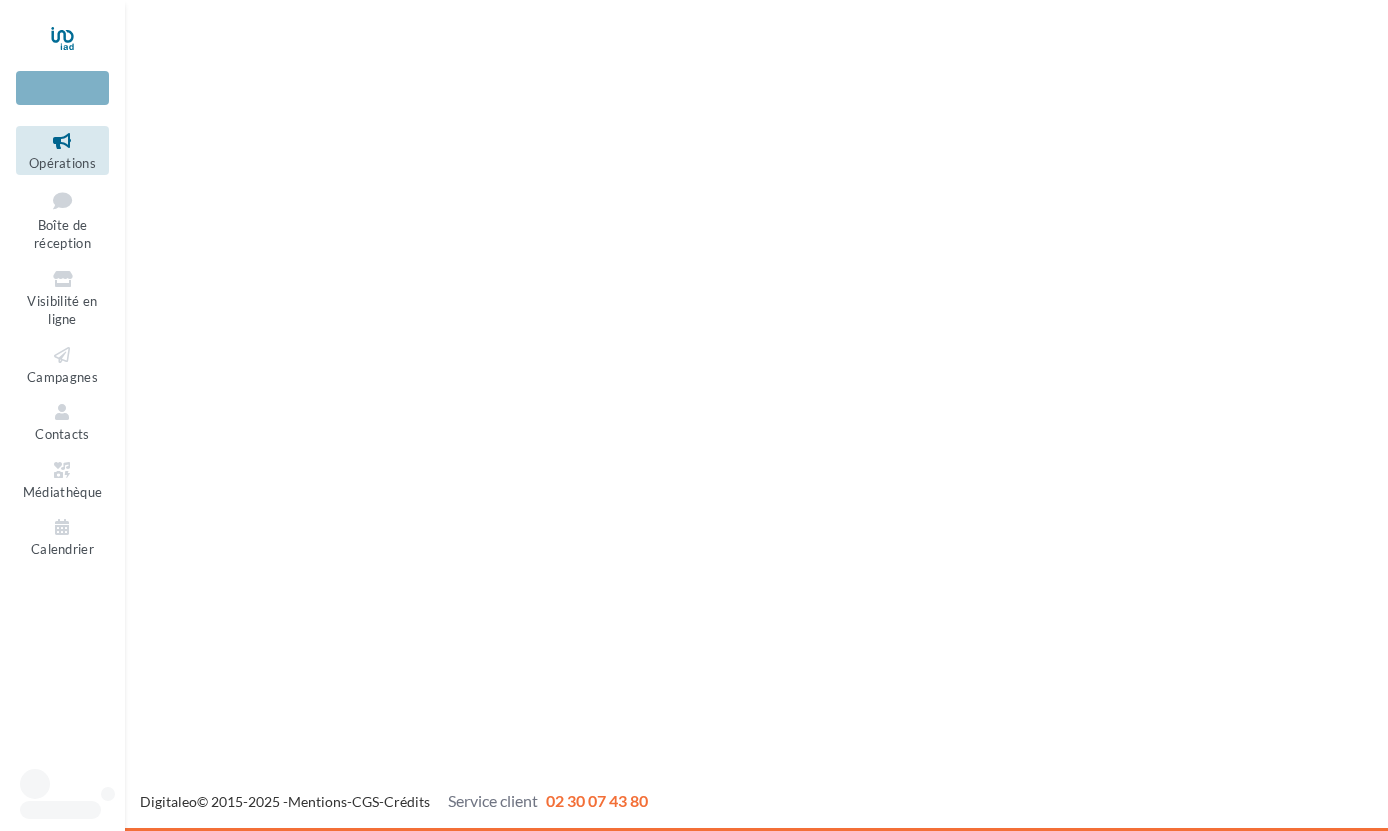 scroll, scrollTop: 0, scrollLeft: 0, axis: both 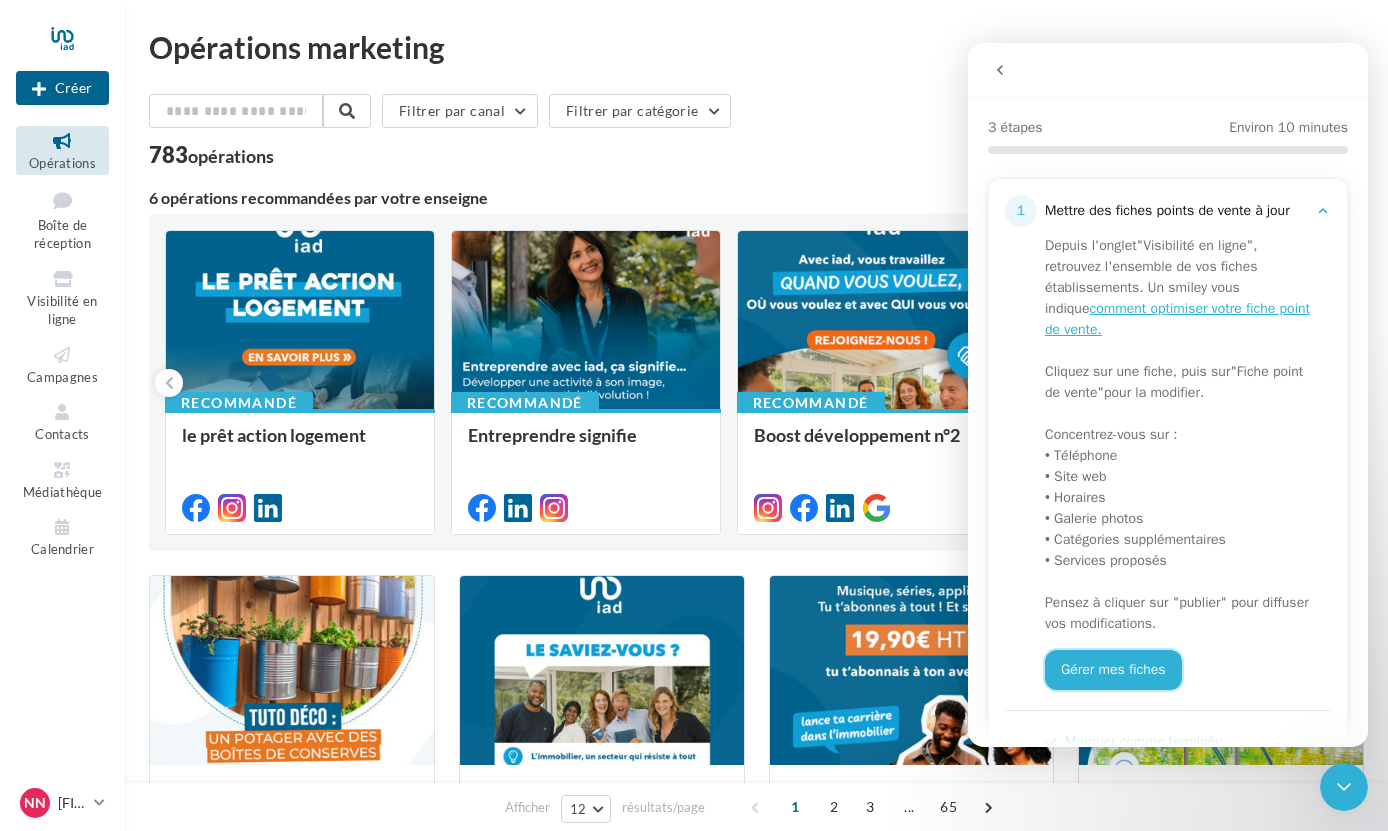 click on "Gérer mes fiches" at bounding box center (1113, 670) 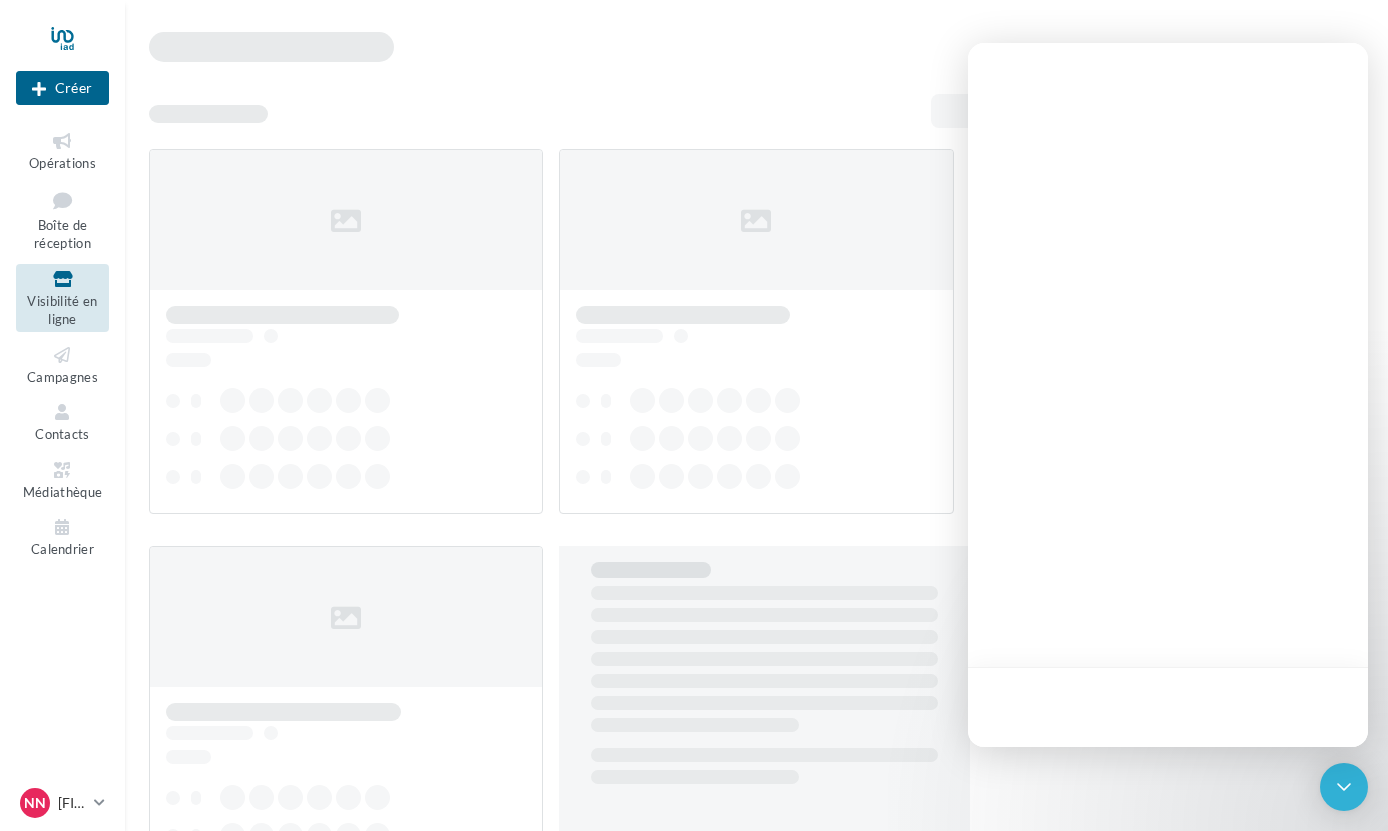 scroll, scrollTop: 0, scrollLeft: 0, axis: both 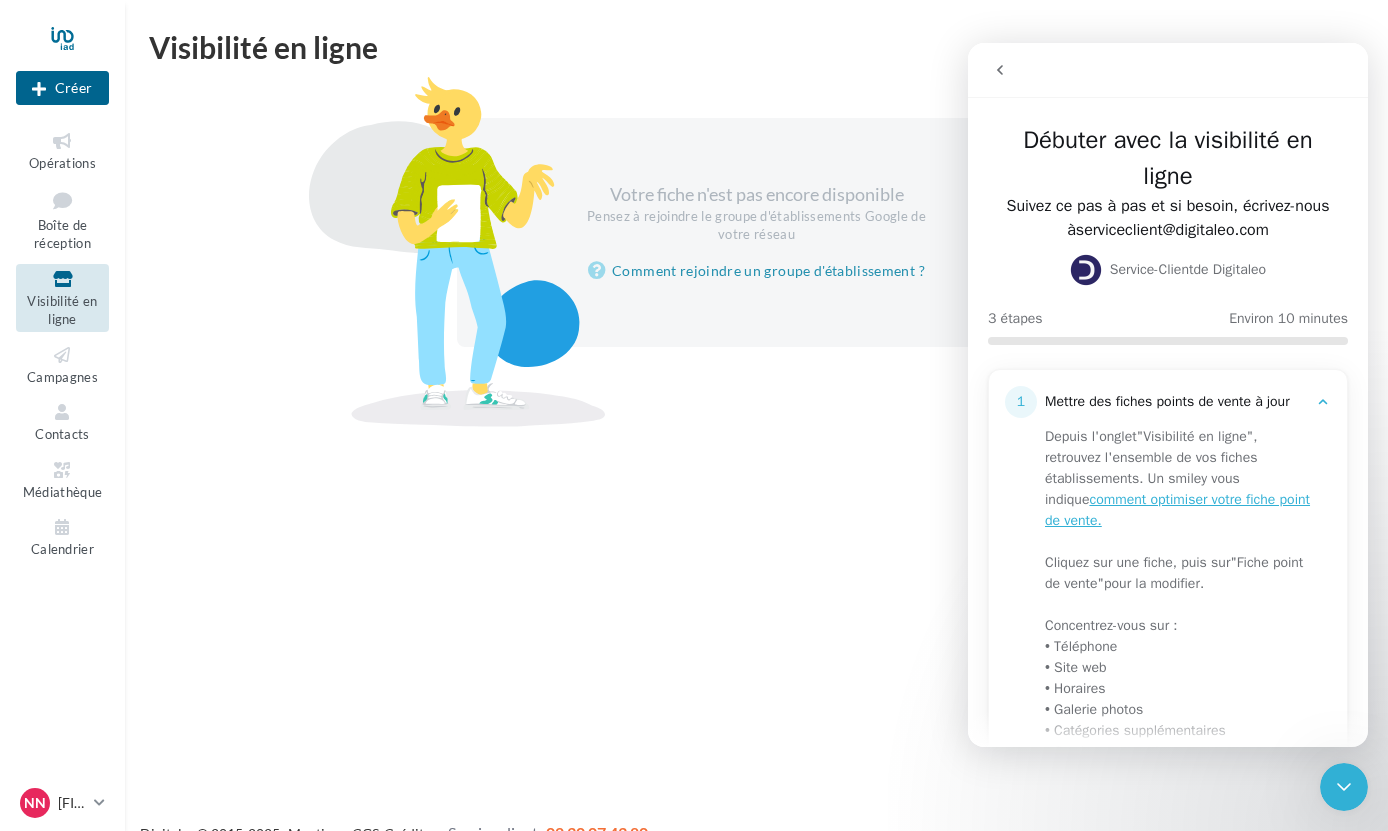 click 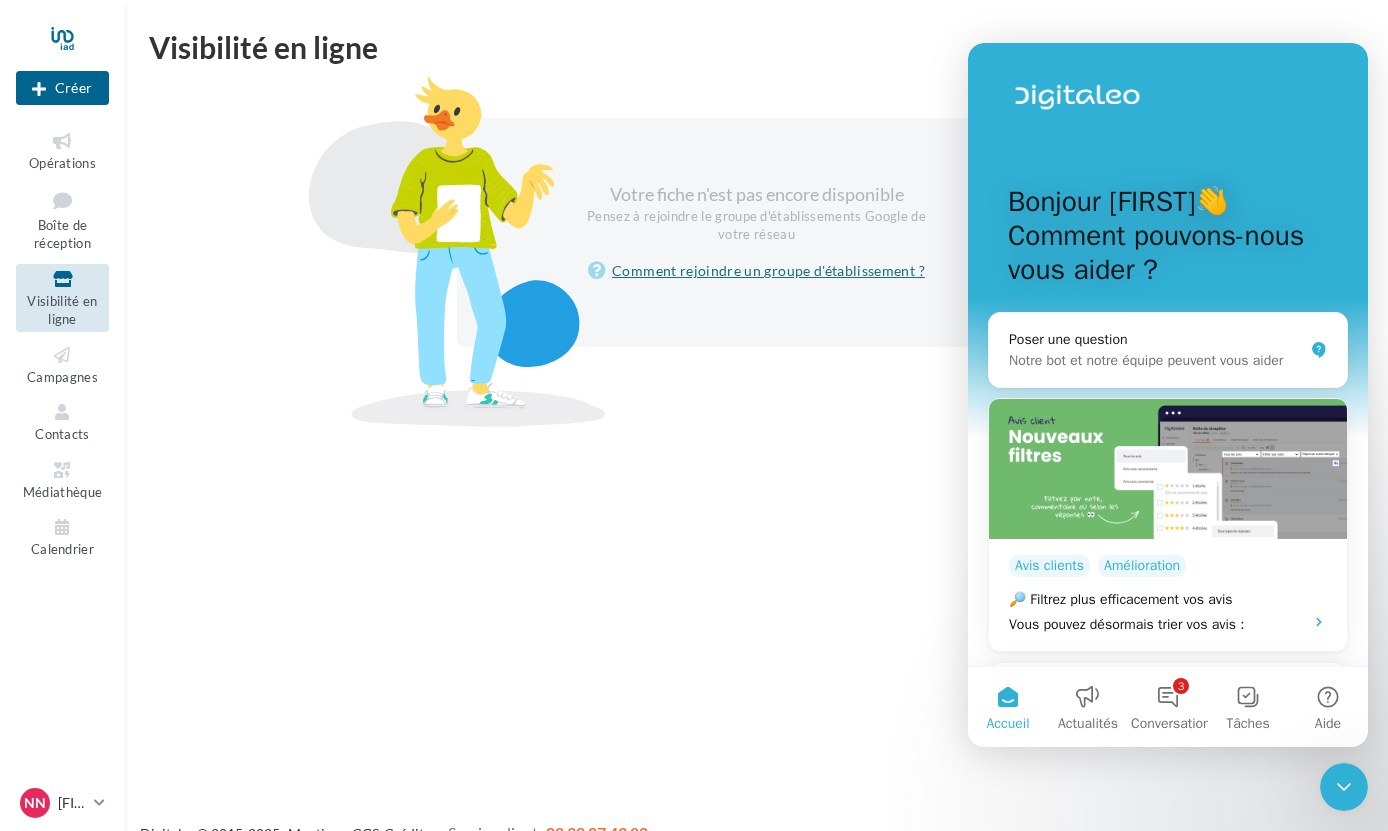 click on "Comment rejoindre un groupe d'établissement ?" at bounding box center (756, 271) 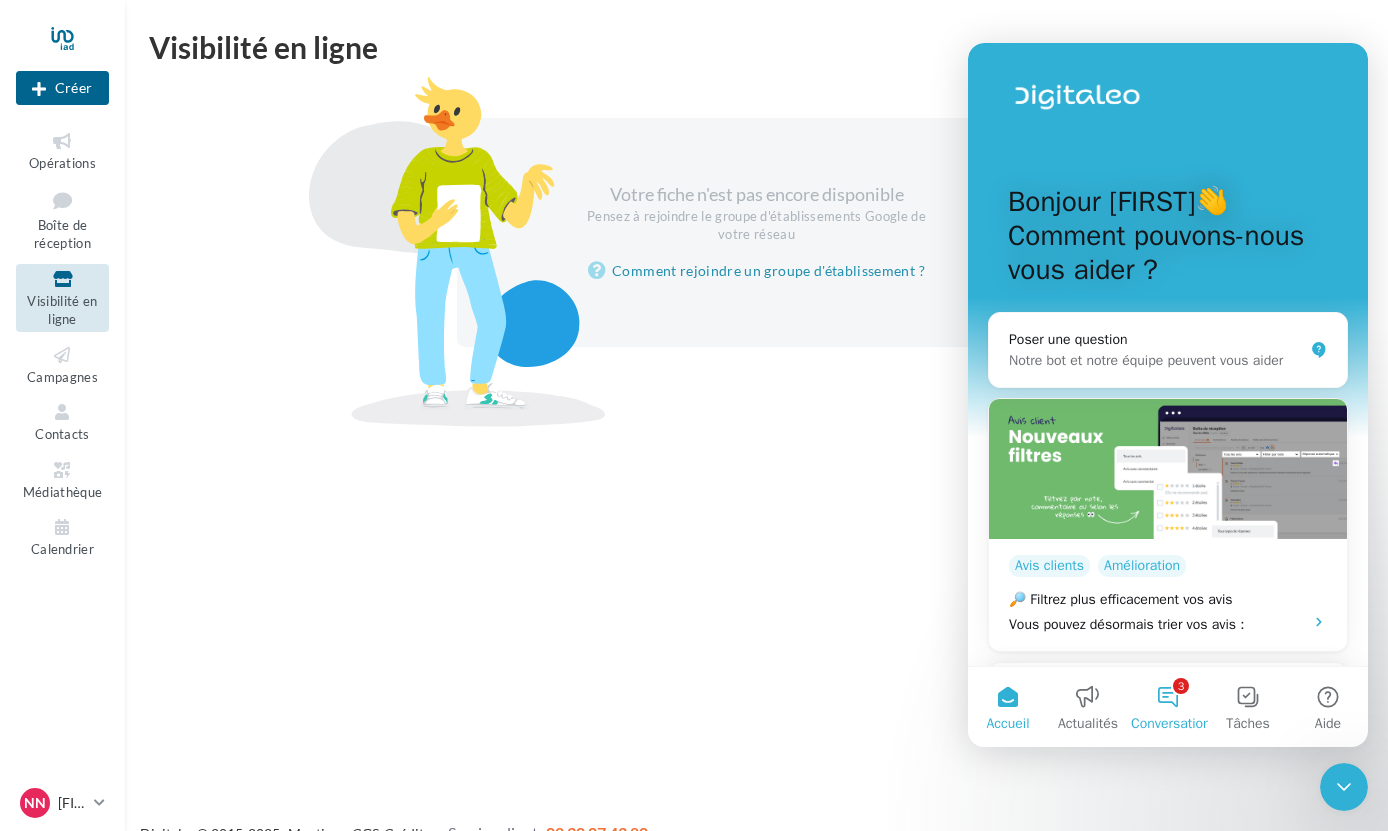 click on "3 Conversations" at bounding box center (1168, 707) 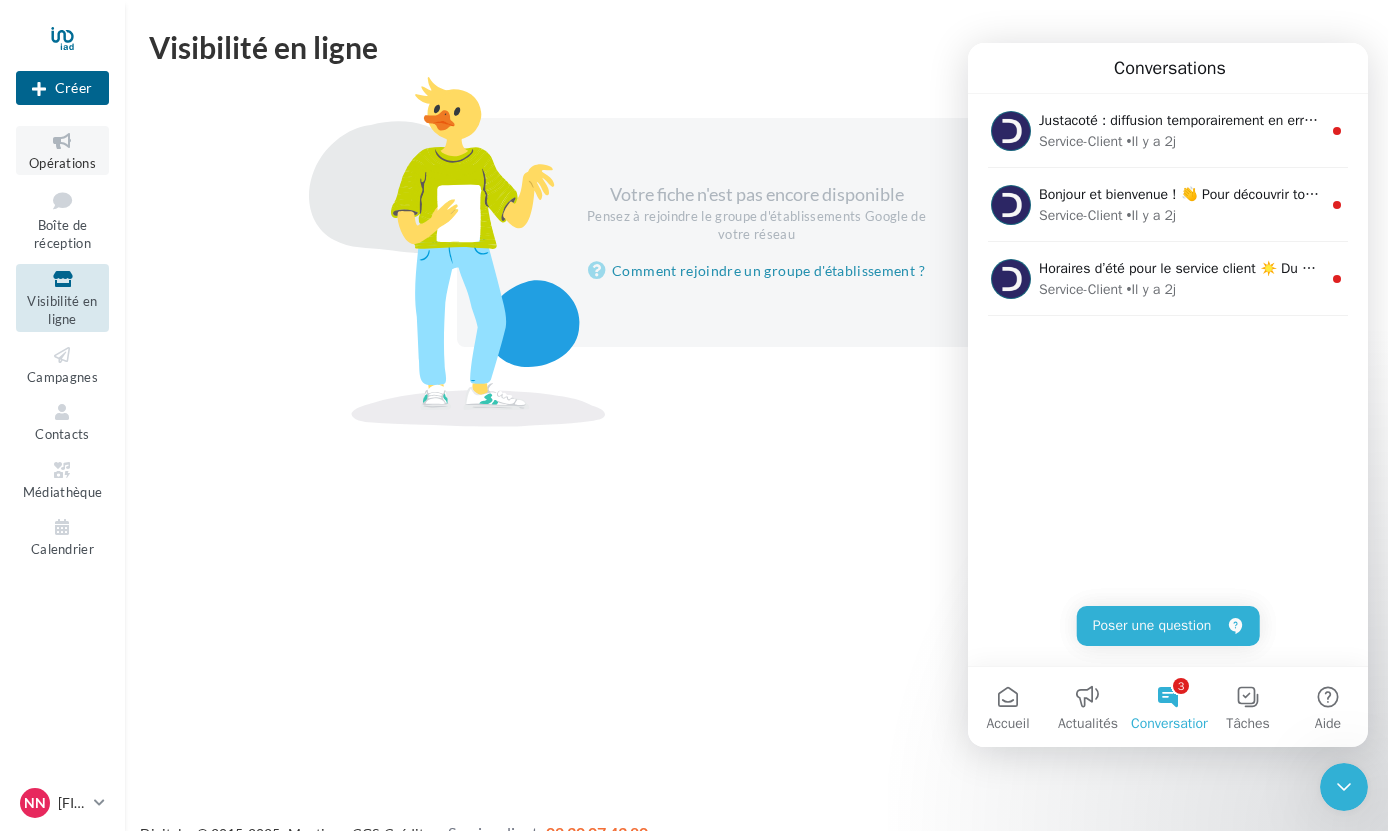 click on "Opérations" at bounding box center (62, 163) 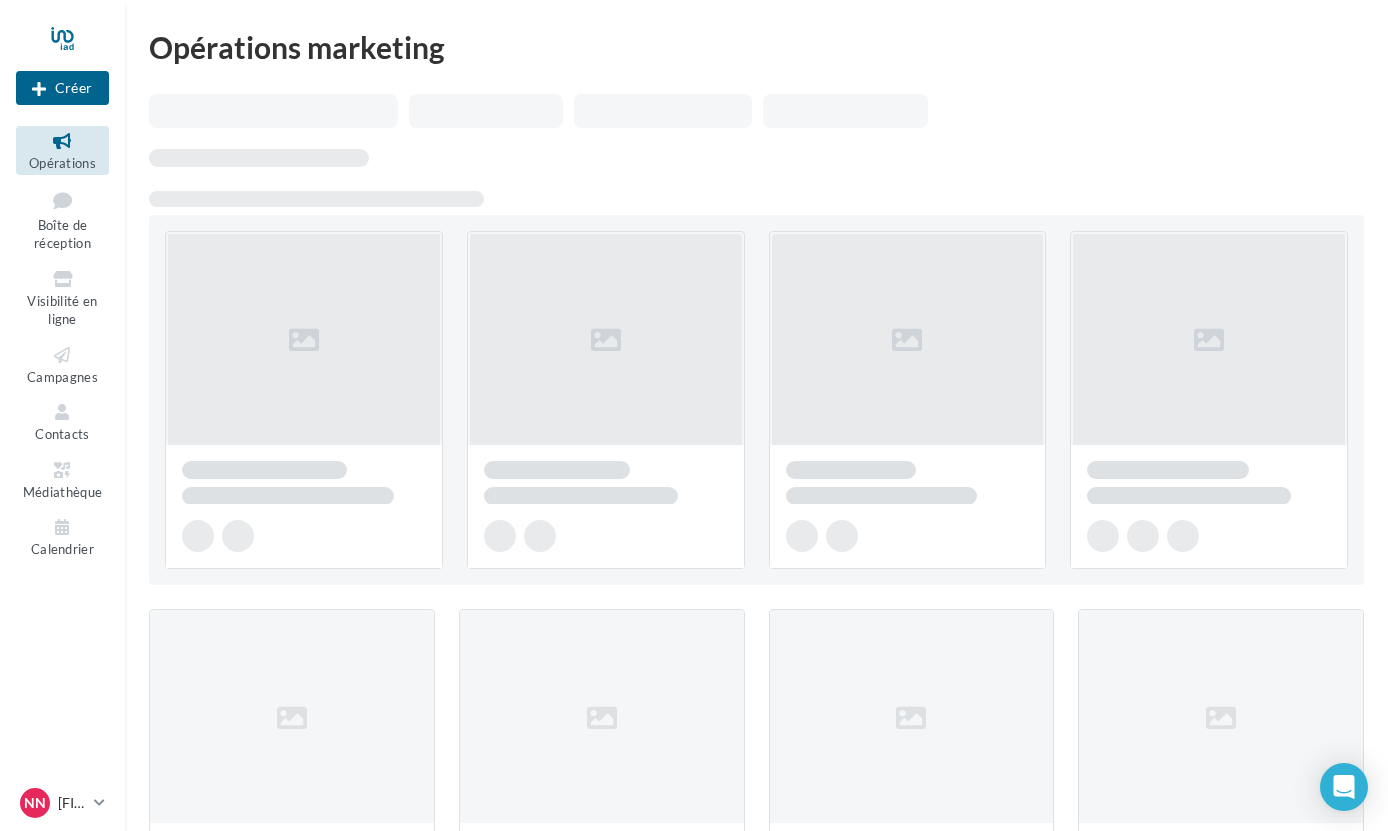 scroll, scrollTop: 0, scrollLeft: 0, axis: both 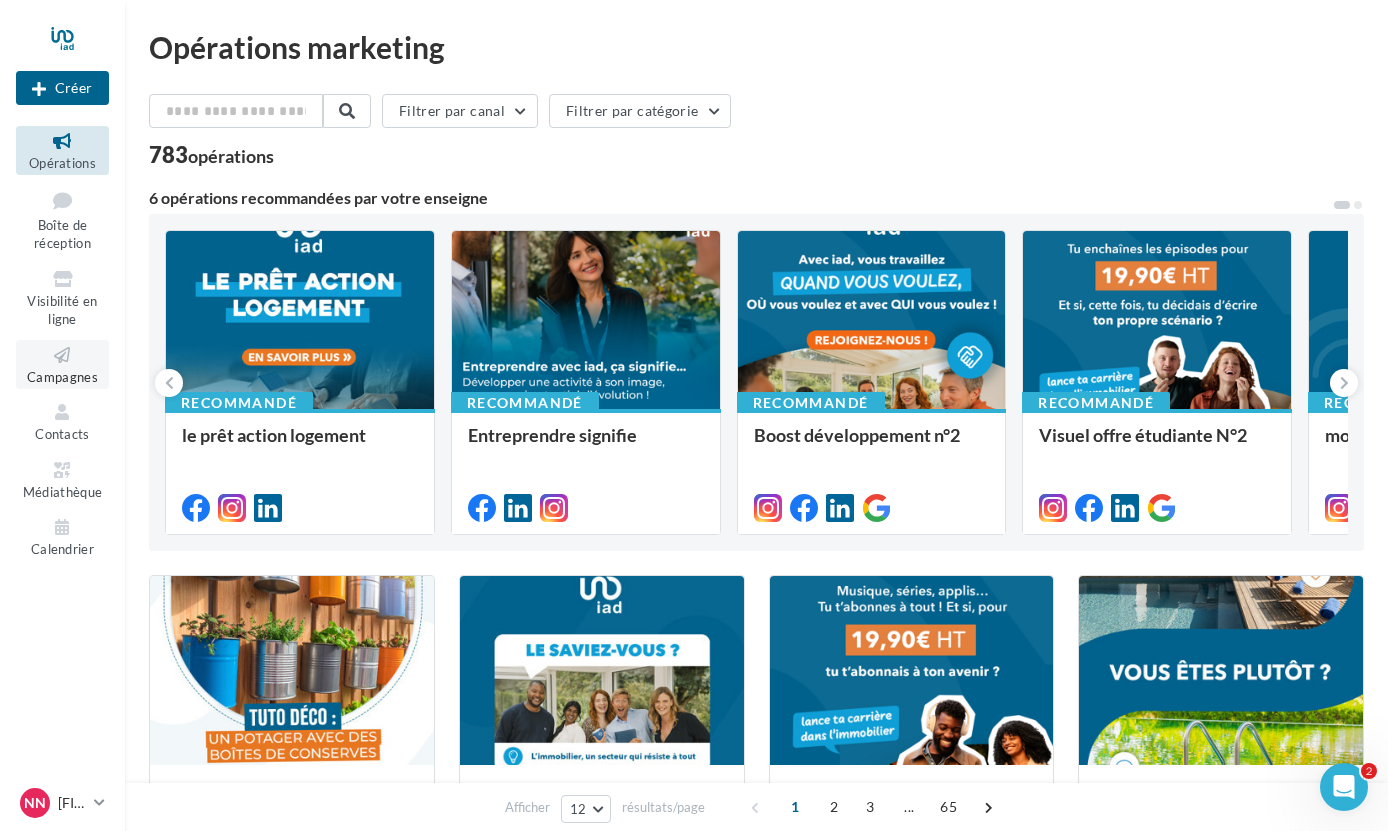 click on "Campagnes" at bounding box center [62, 377] 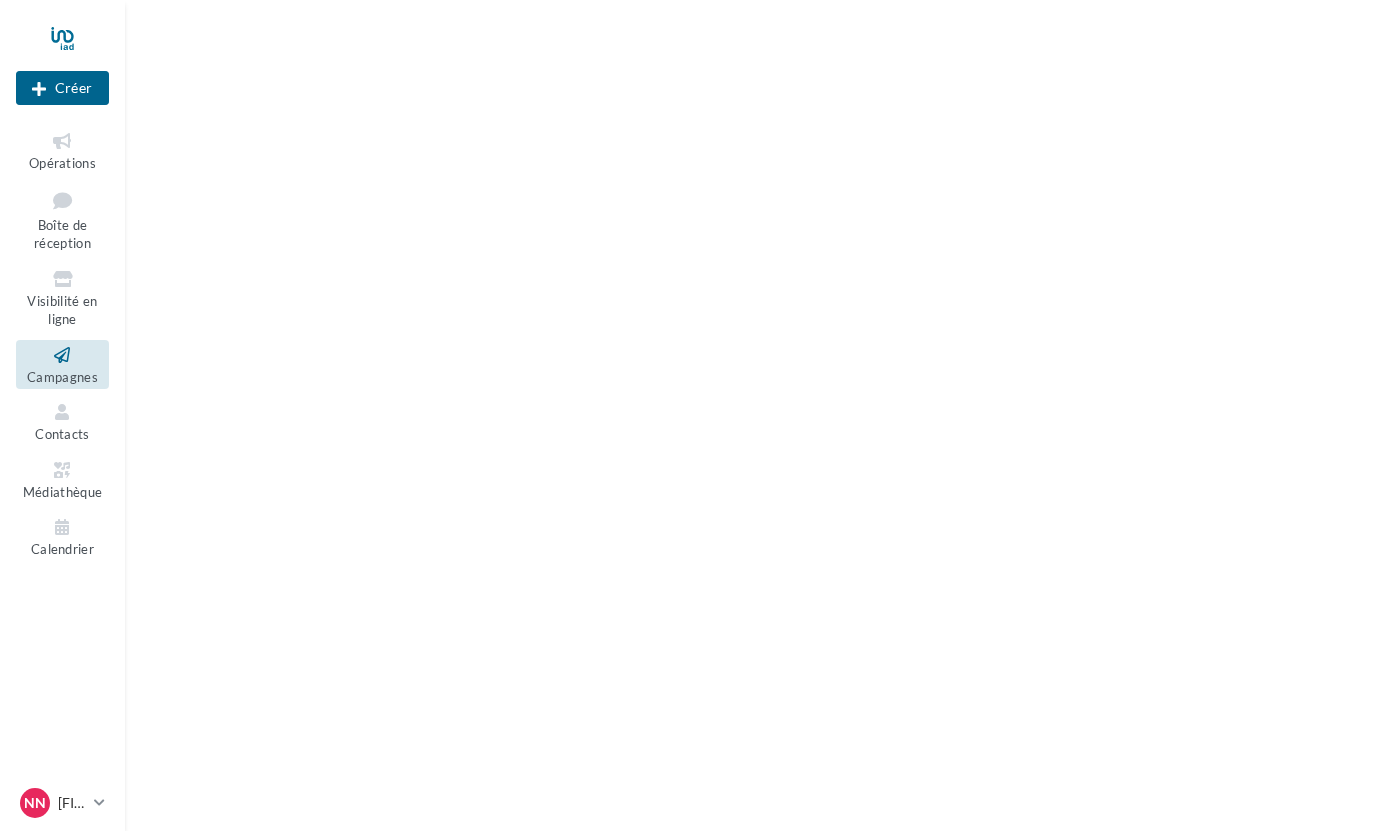 scroll, scrollTop: 0, scrollLeft: 0, axis: both 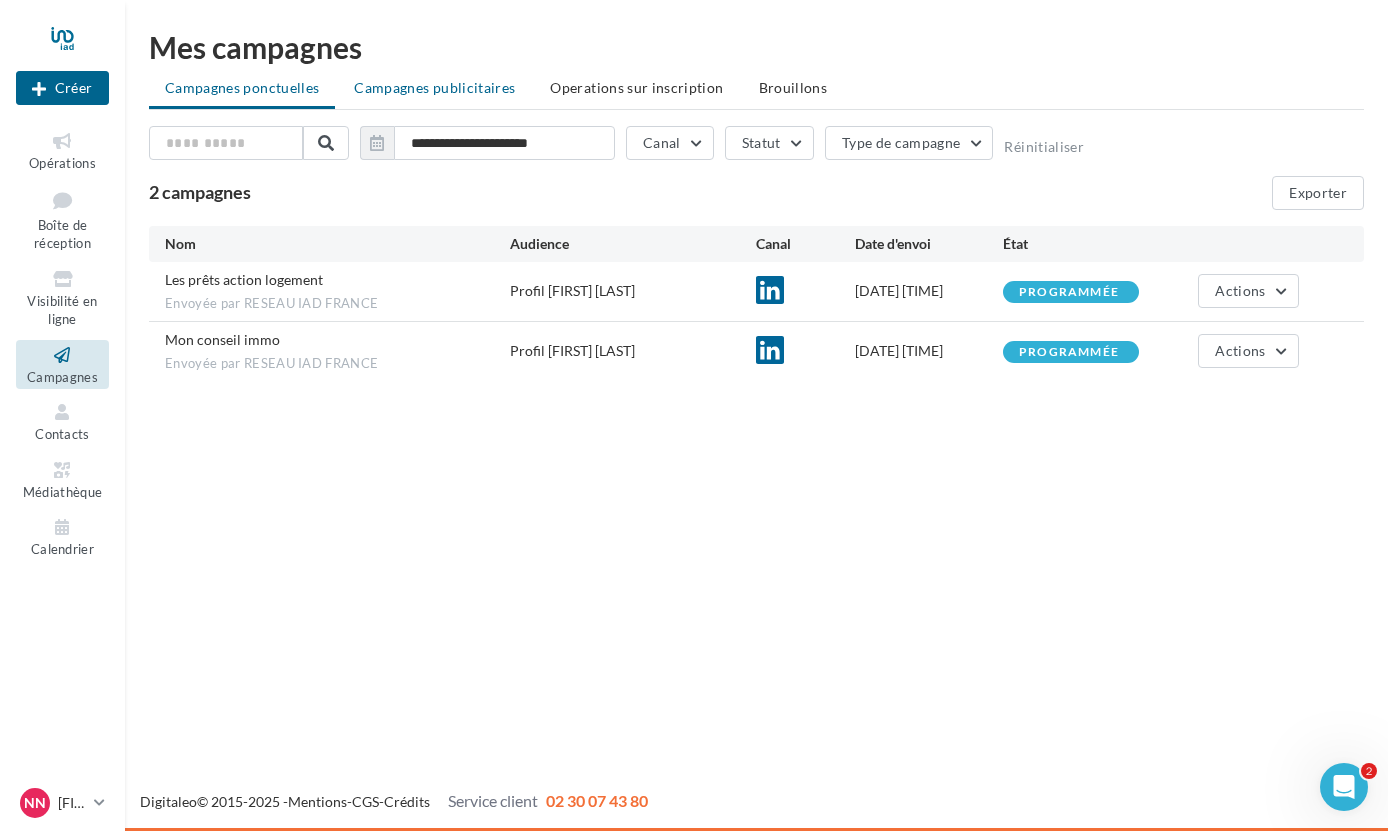 click on "Campagnes publicitaires" at bounding box center [434, 88] 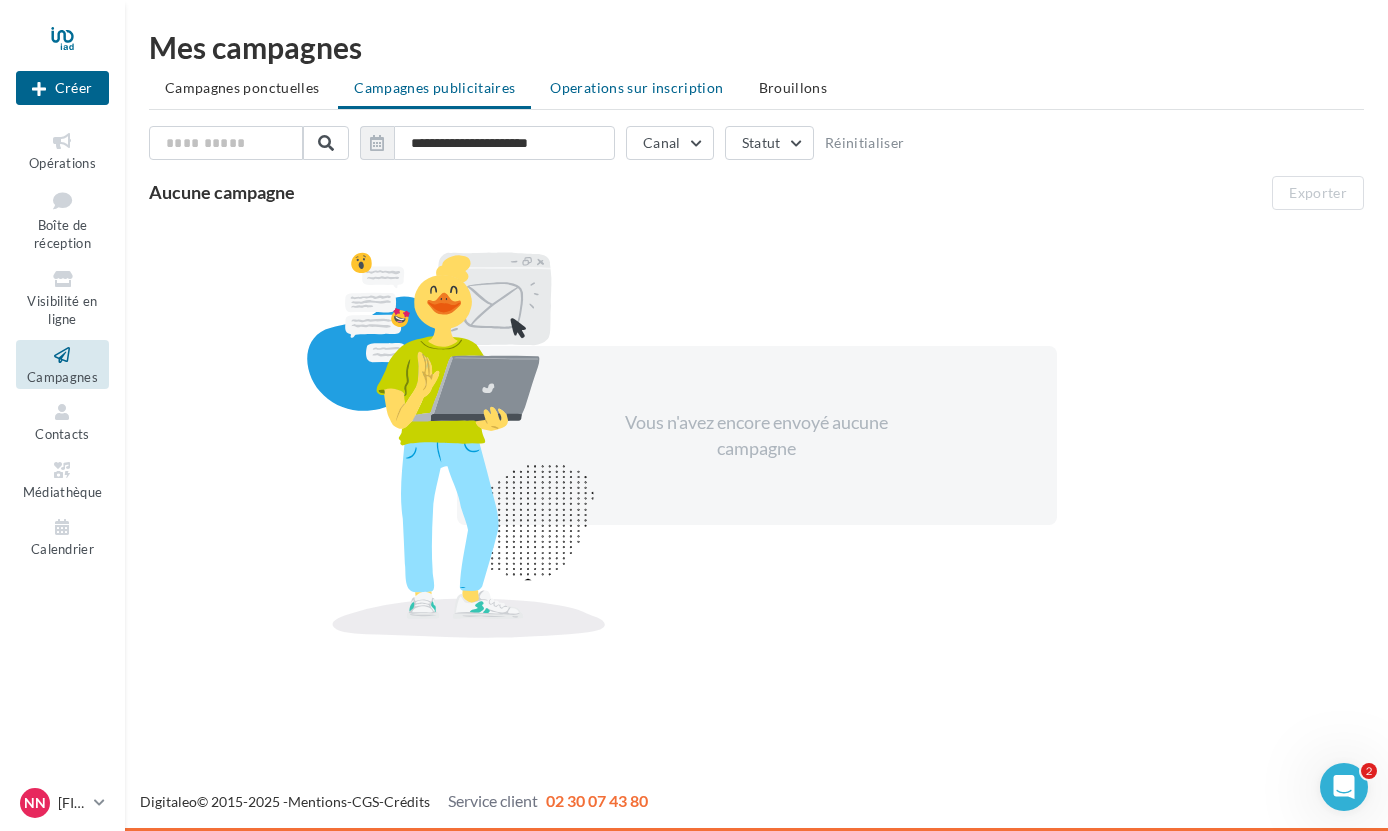 click on "Operations sur inscription" at bounding box center [636, 87] 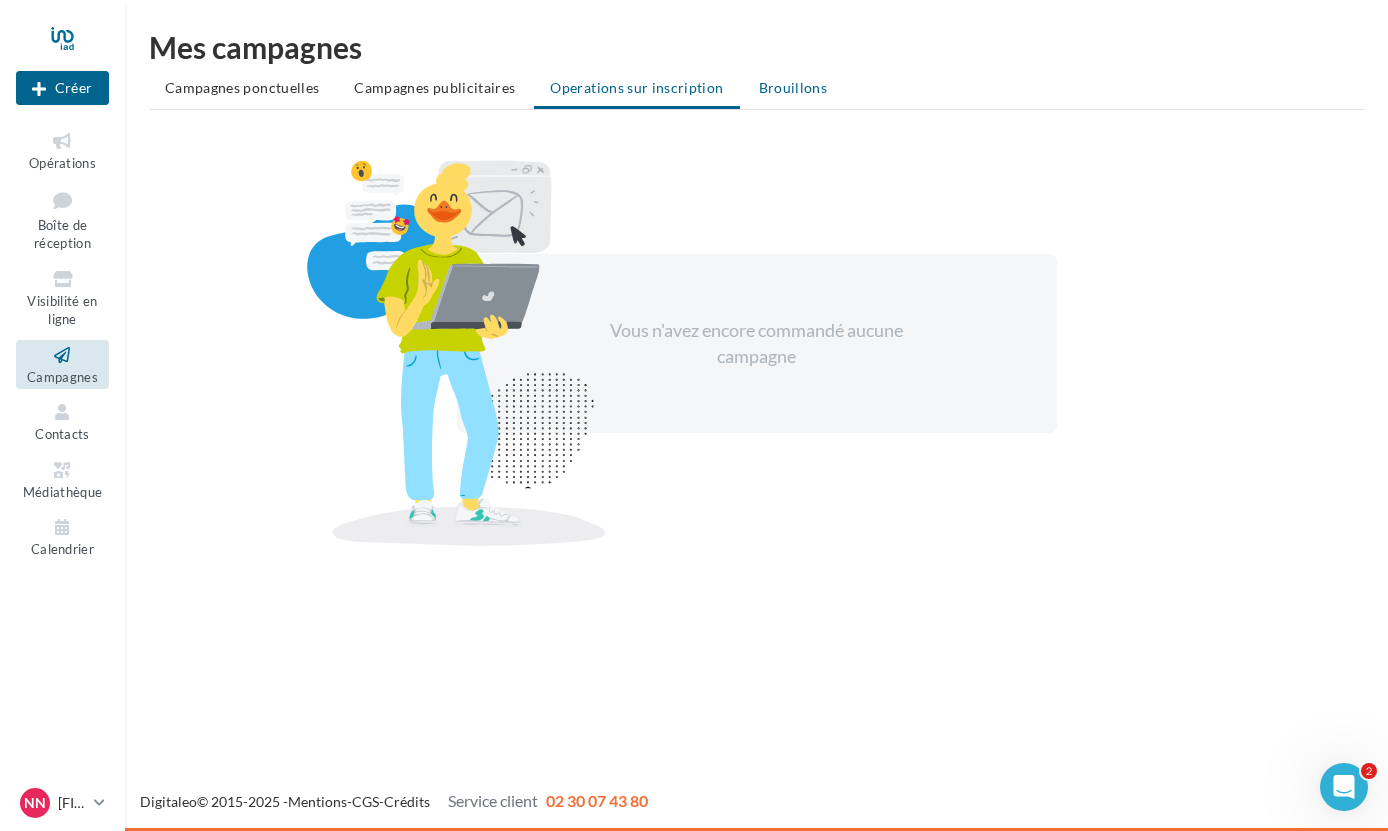 click on "Brouillons" at bounding box center (793, 87) 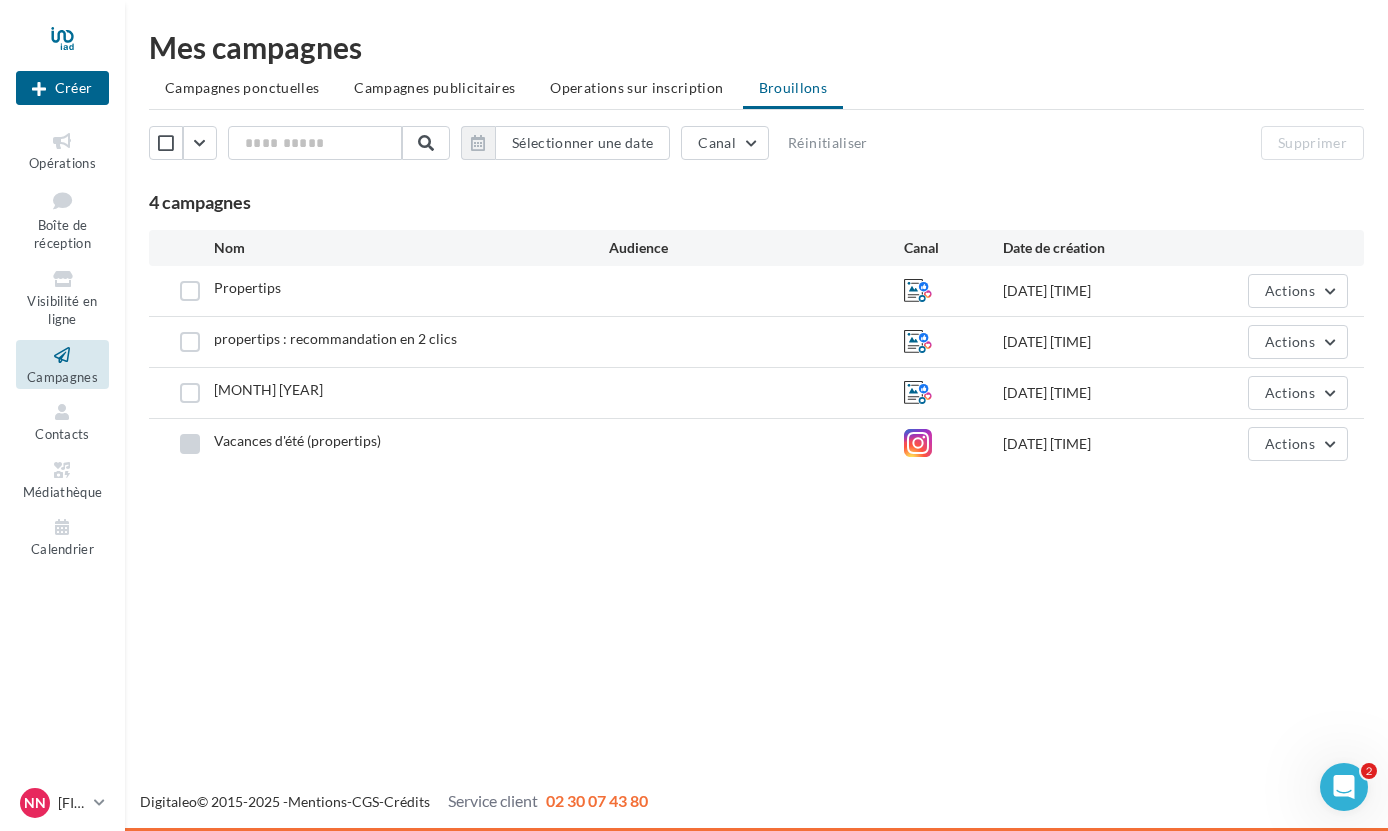 click at bounding box center [190, 444] 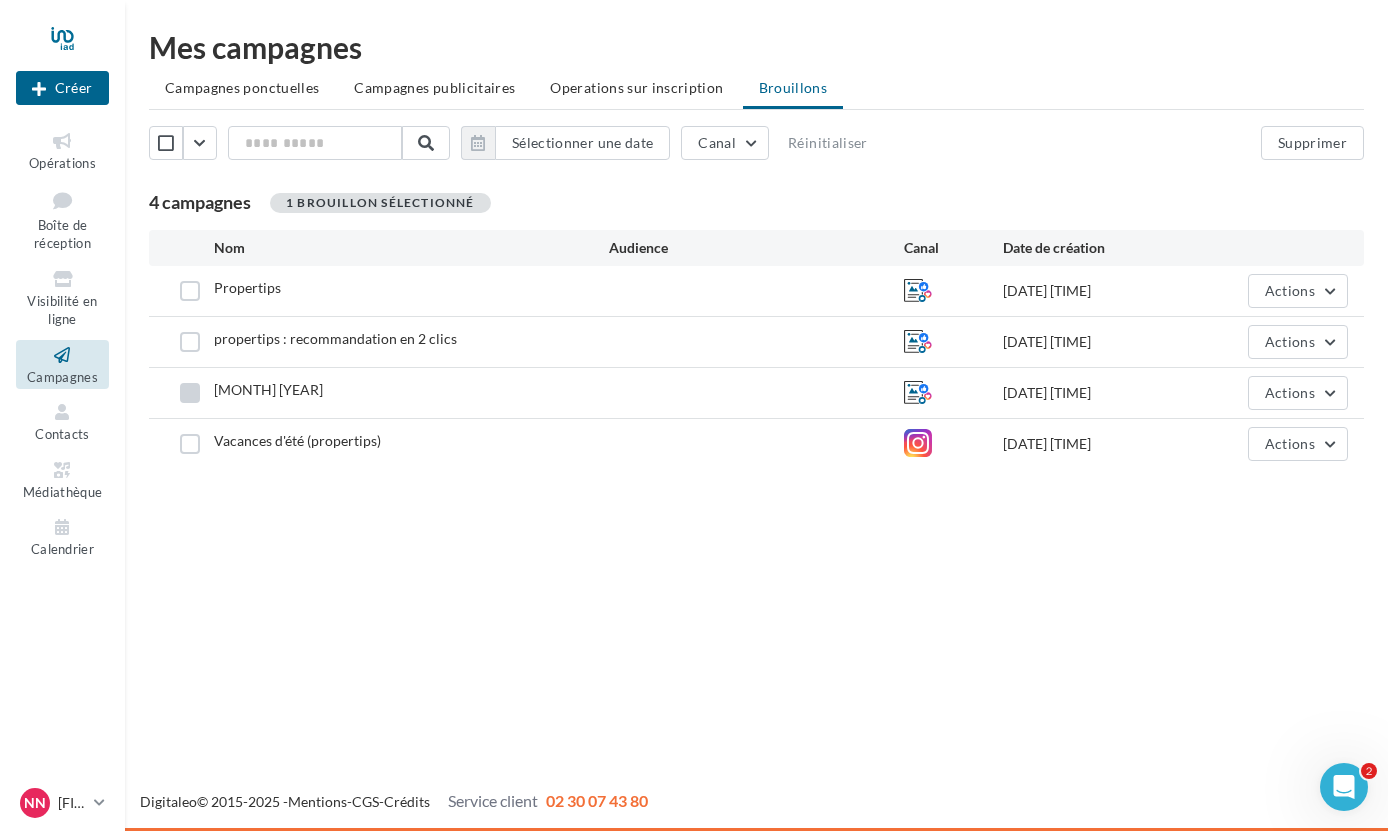 click at bounding box center (190, 393) 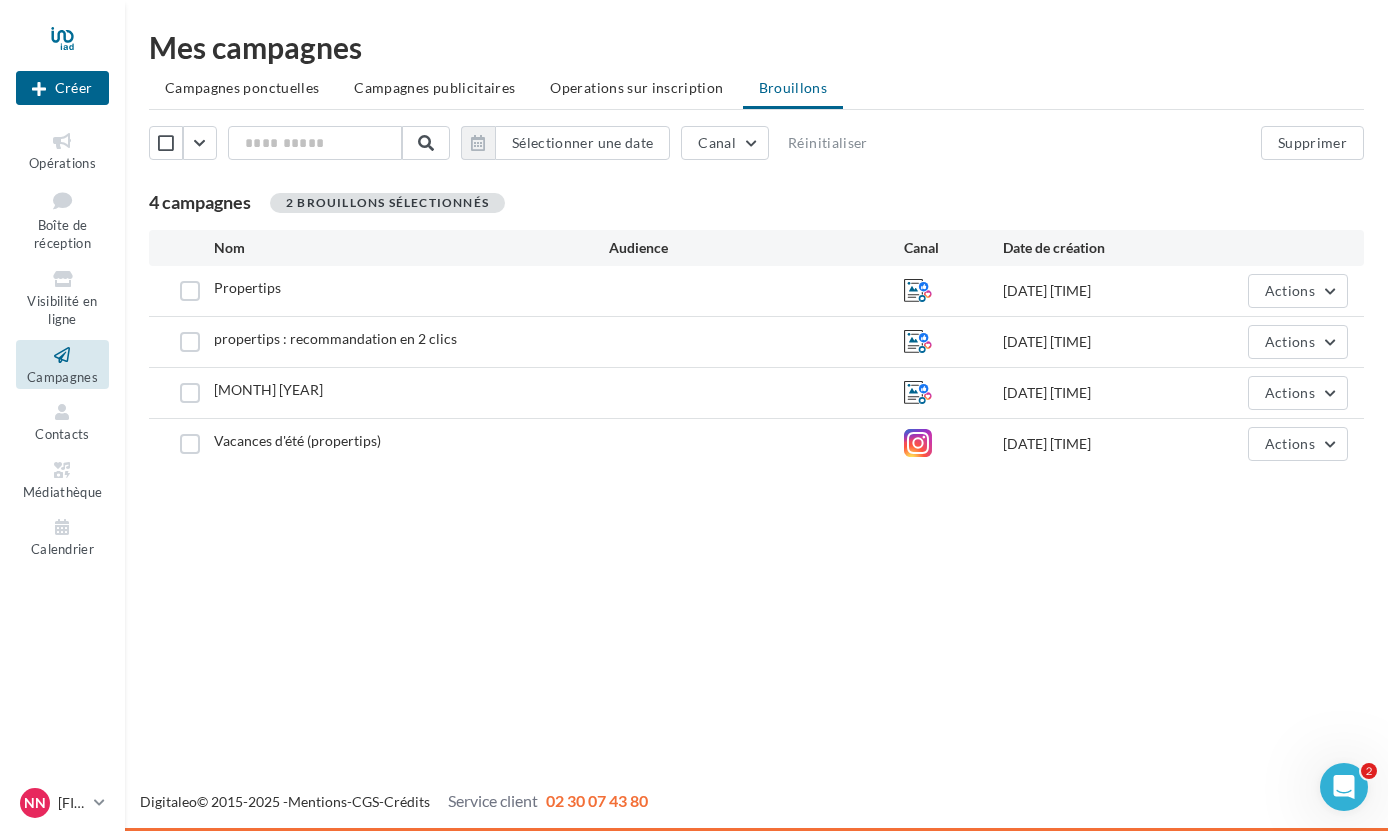 click on "propertips : recommandation en 2 clics
[DATE] [TIME]
Actions" at bounding box center [756, 342] 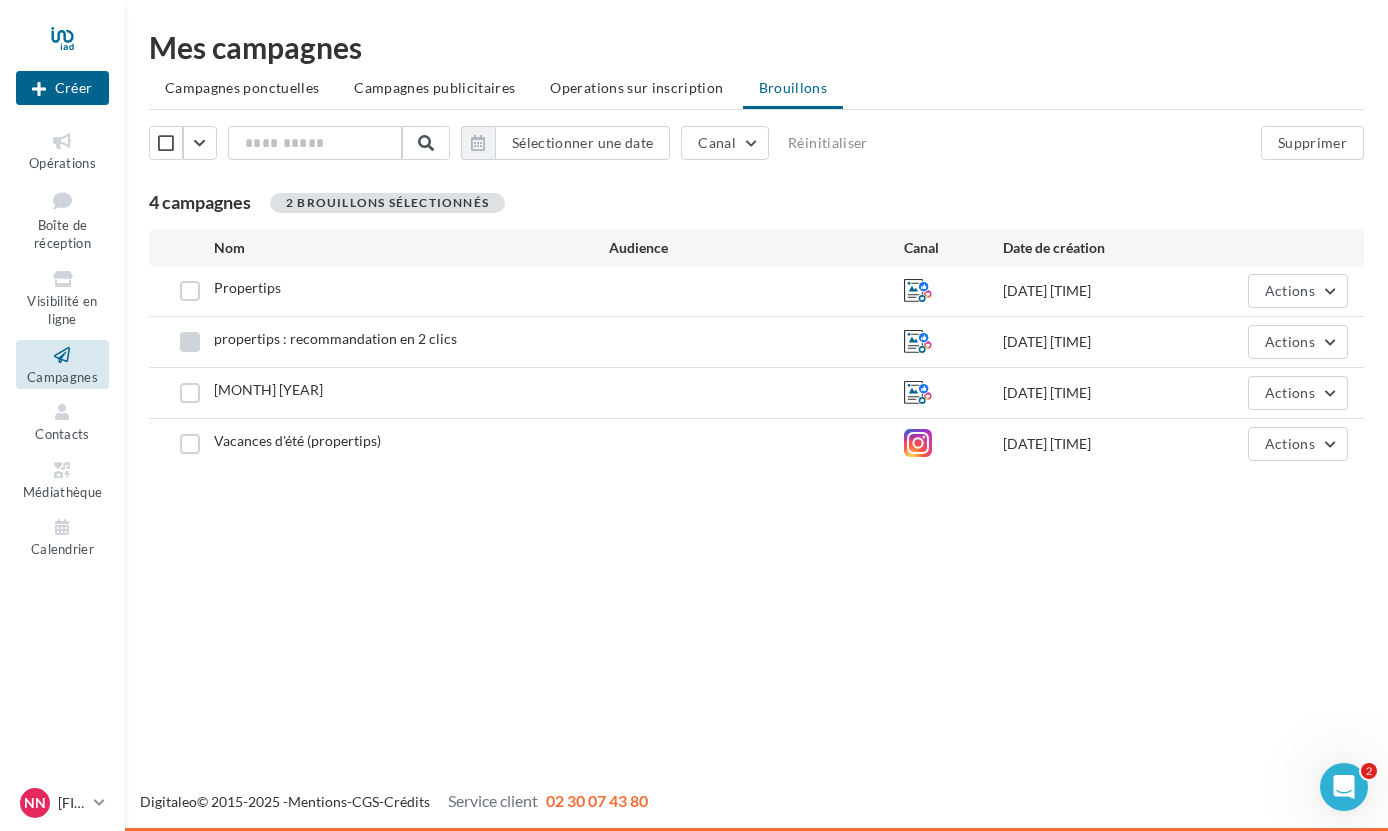 click at bounding box center [190, 342] 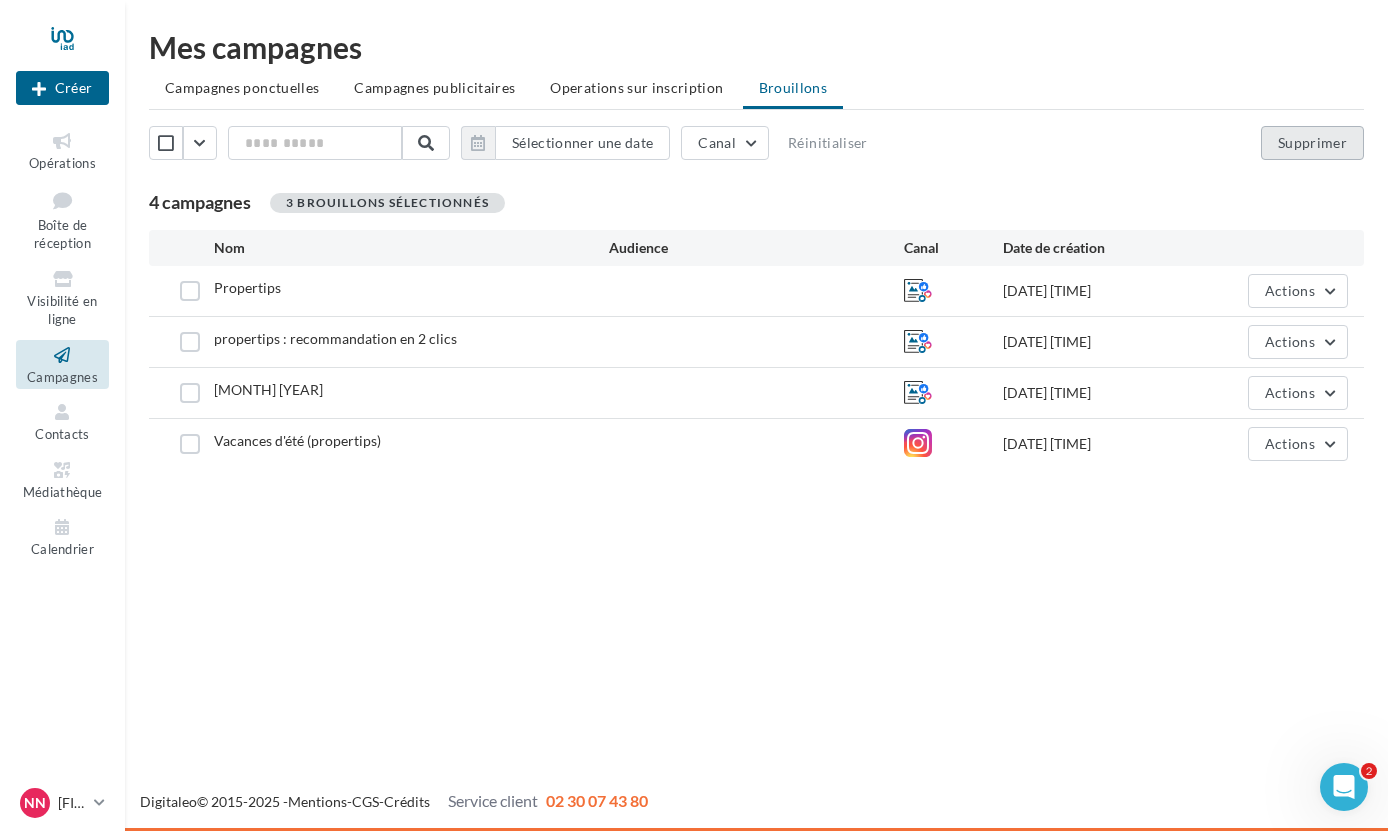 click on "Supprimer" at bounding box center (1312, 143) 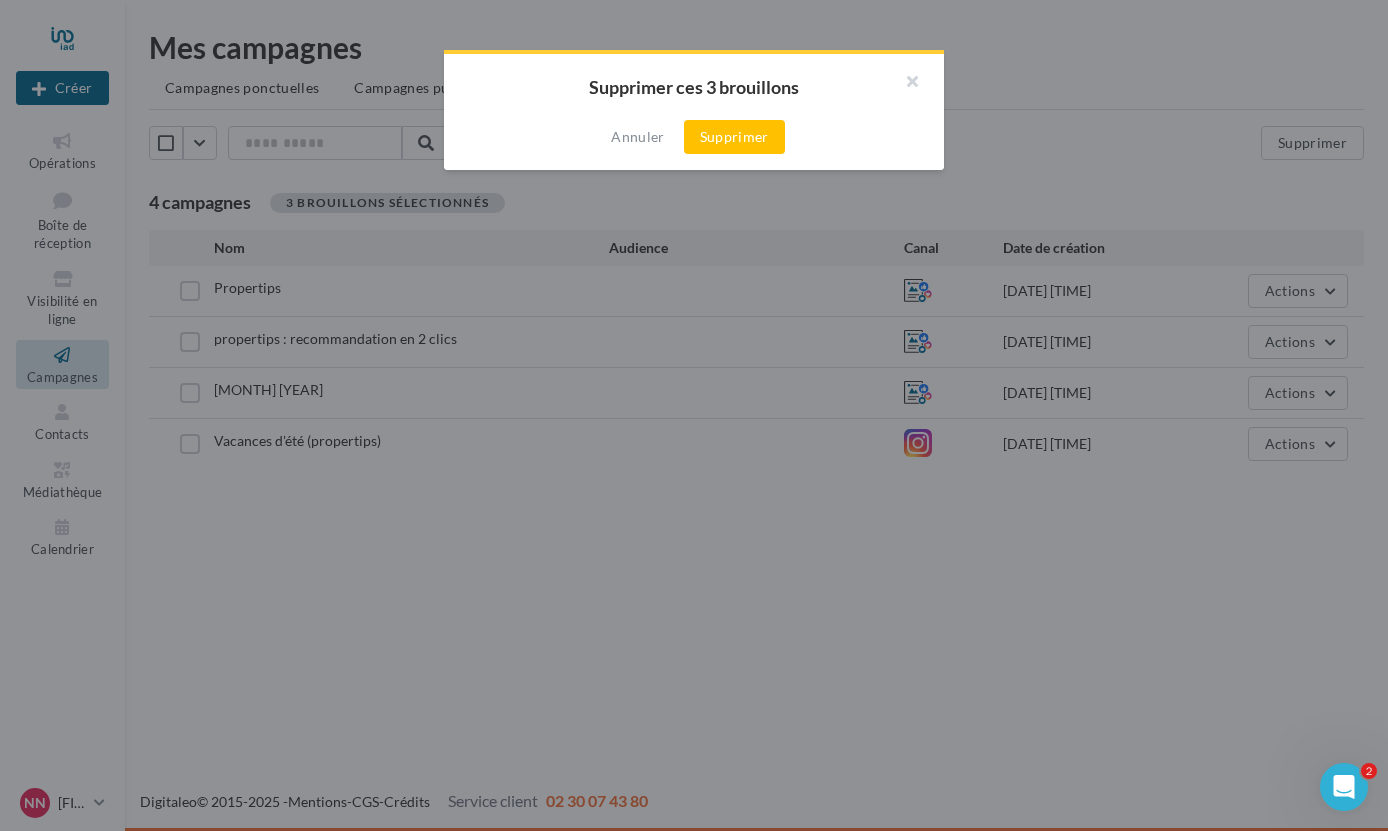 click on "Annuler    Supprimer" at bounding box center [694, 137] 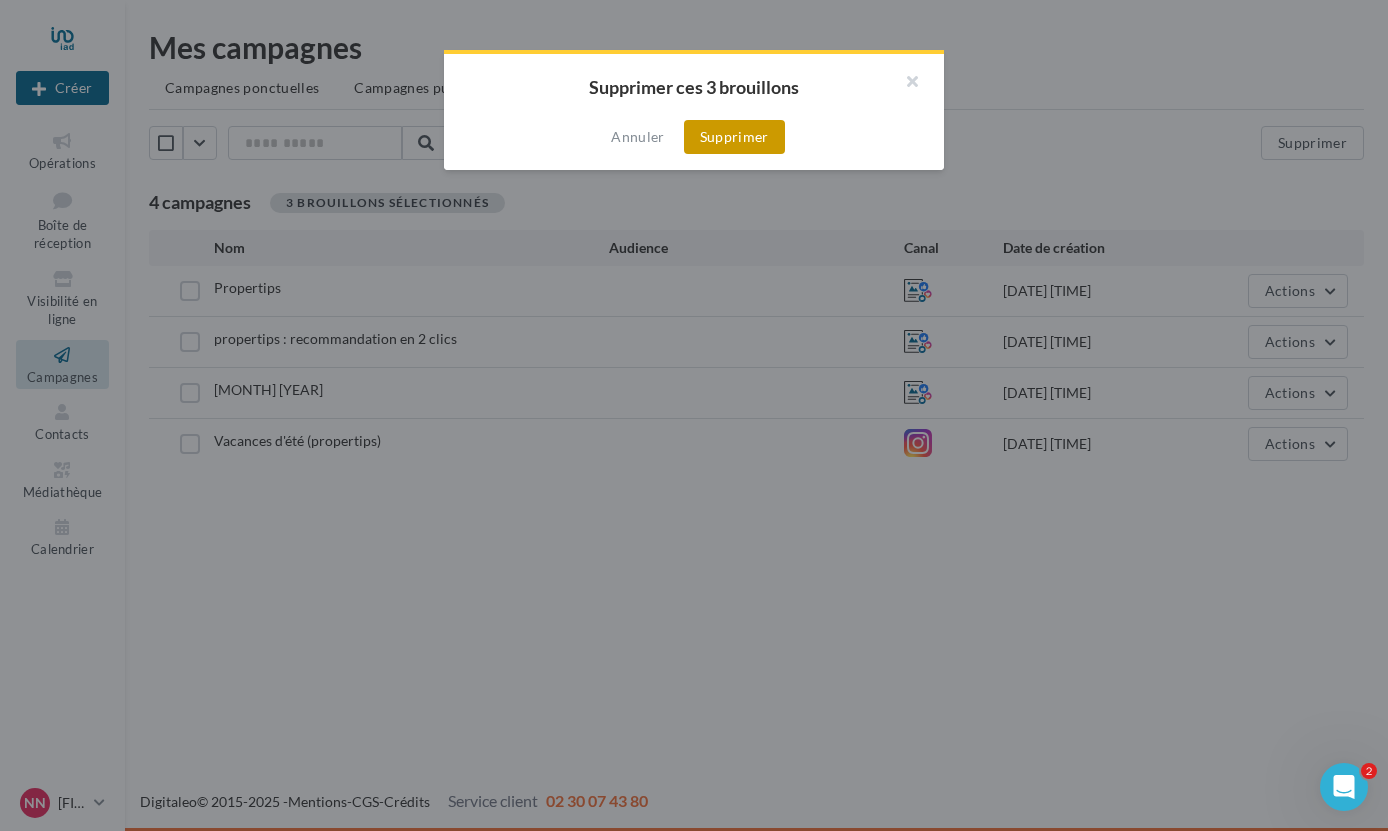 click on "Supprimer" at bounding box center (734, 137) 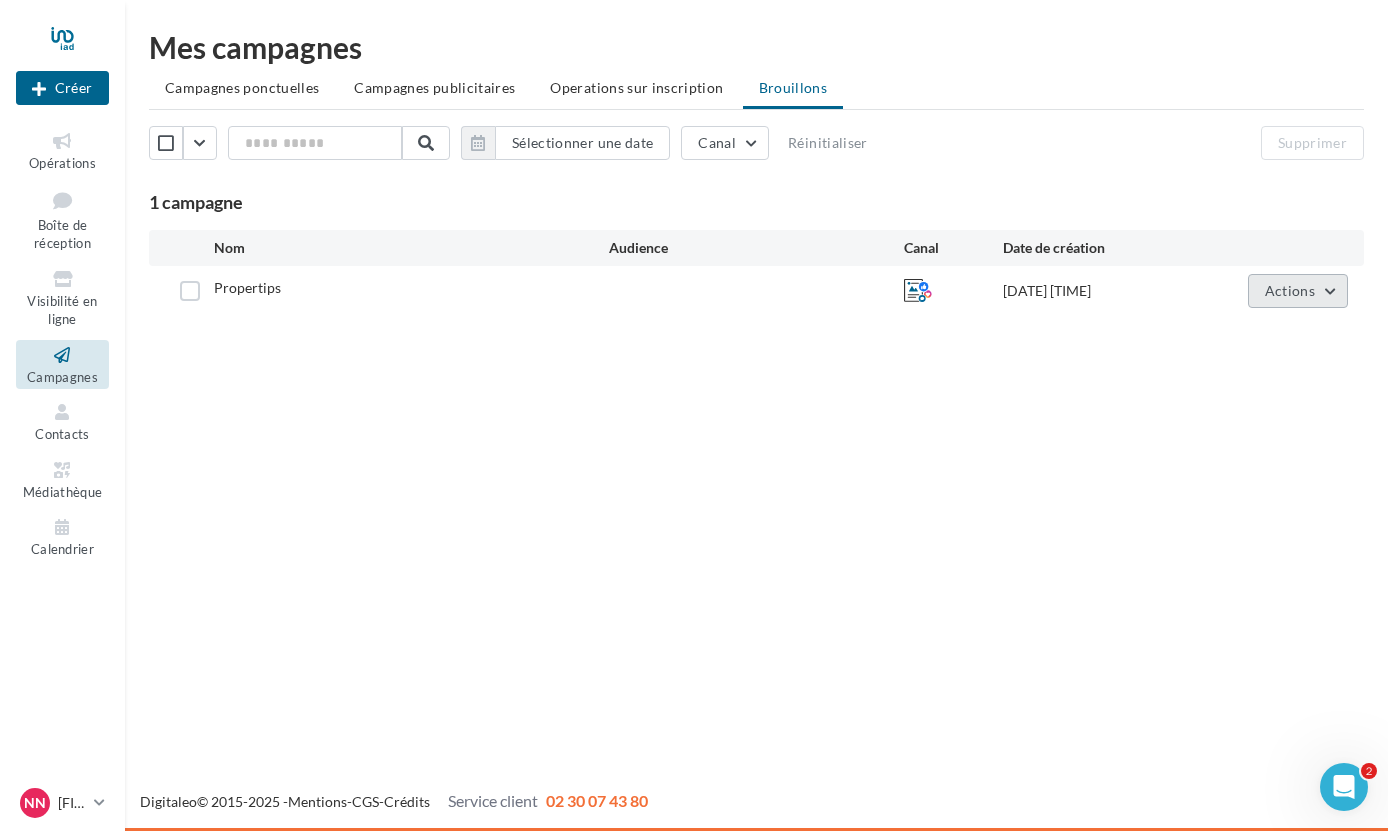 click on "Actions" at bounding box center [1298, 291] 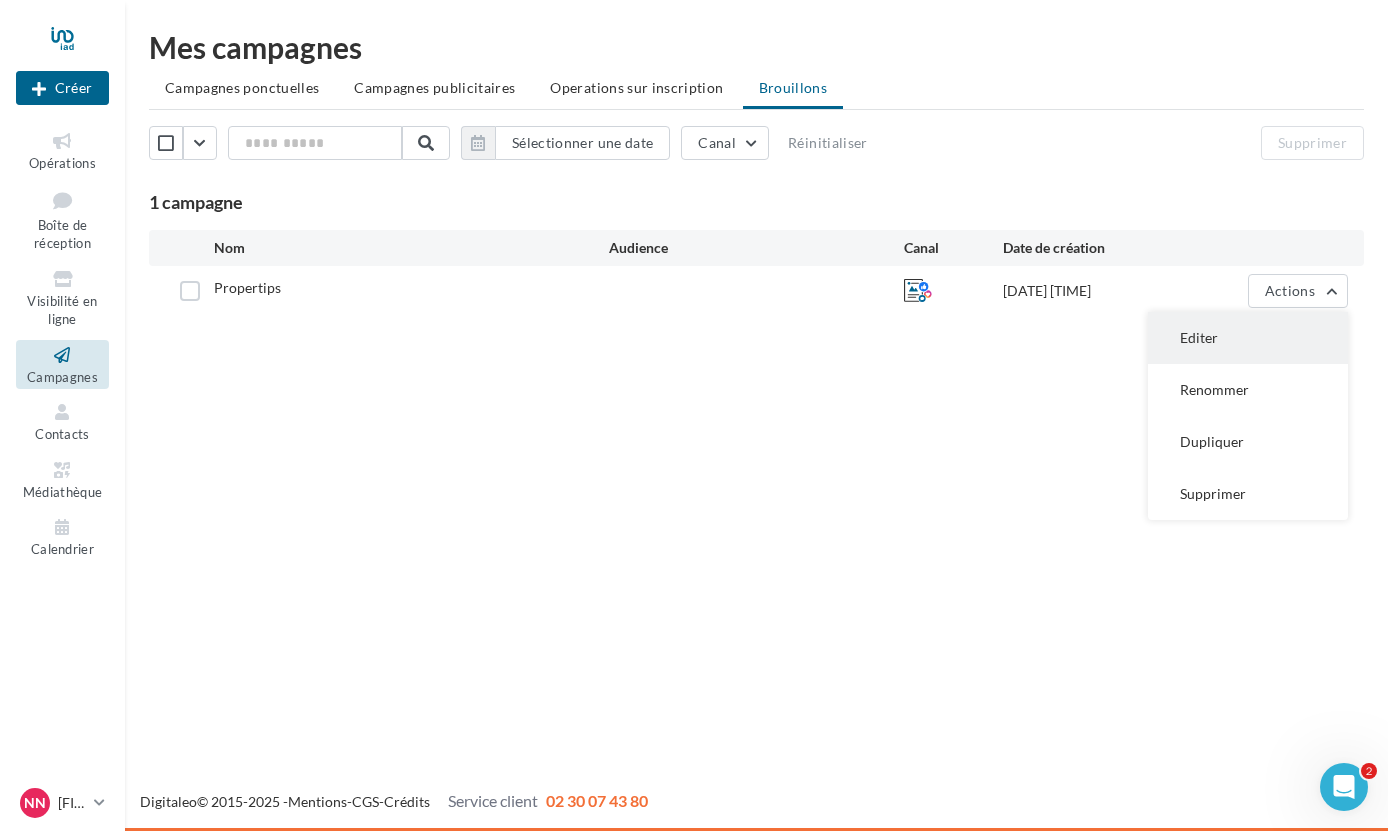 click on "Editer" at bounding box center [1248, 338] 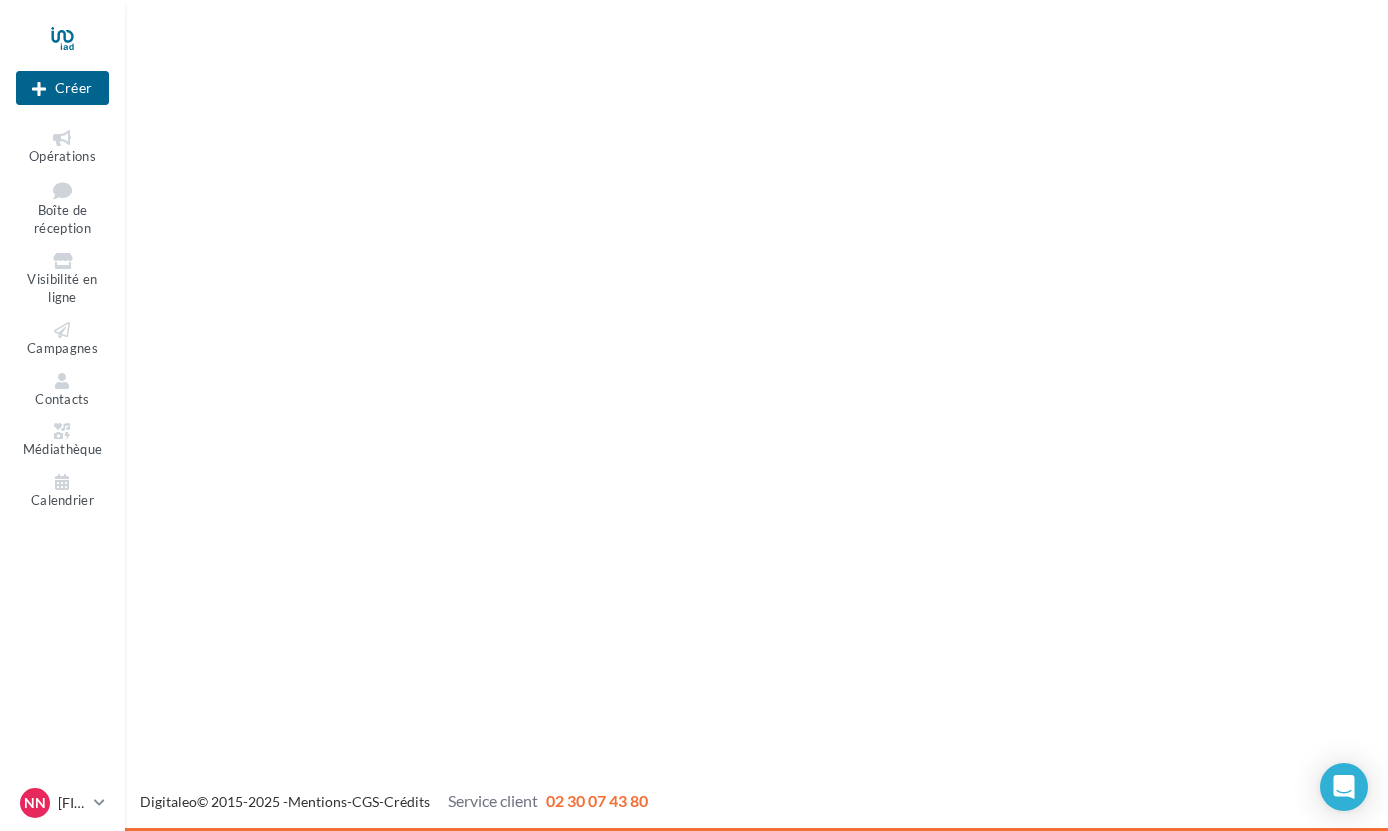 scroll, scrollTop: 0, scrollLeft: 0, axis: both 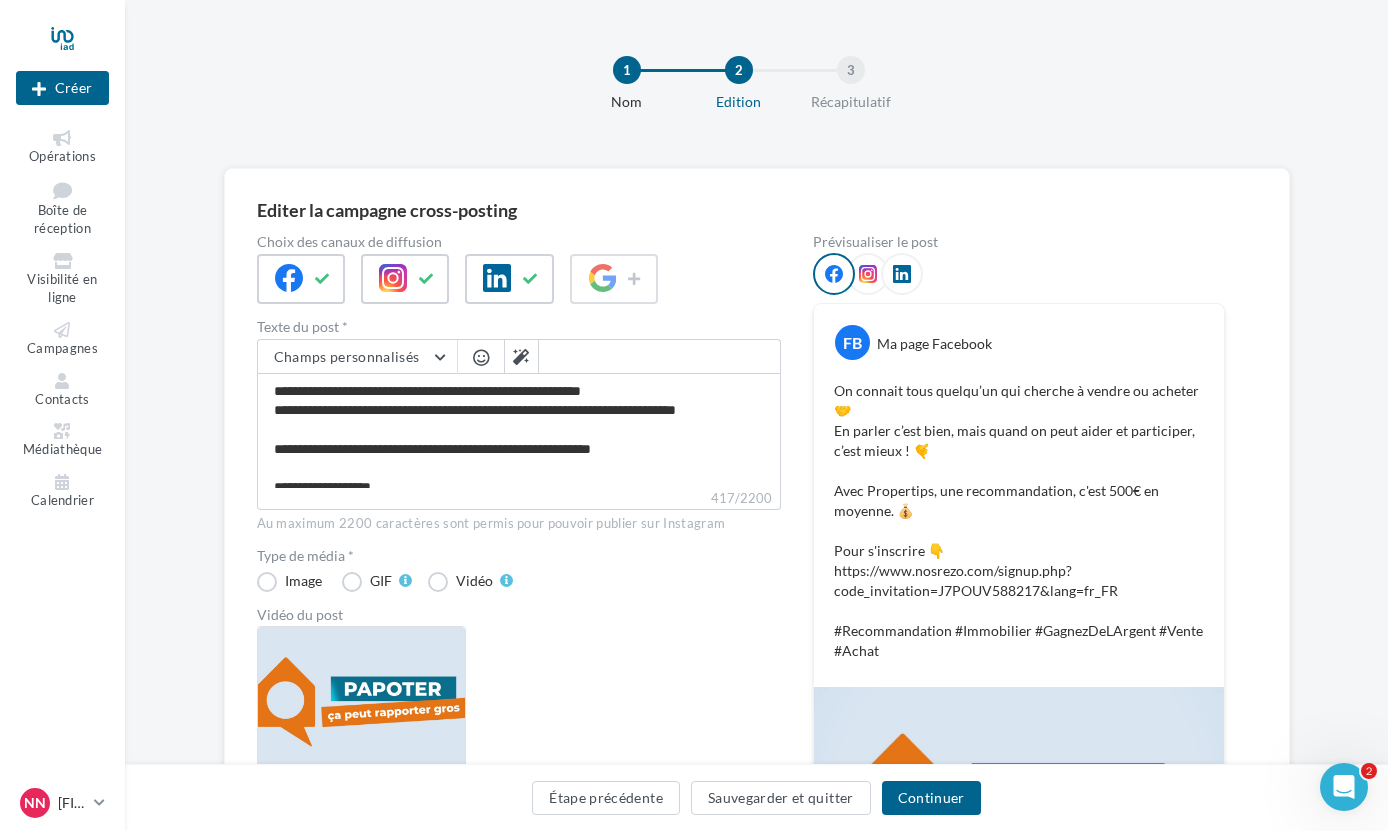 click at bounding box center [868, 274] 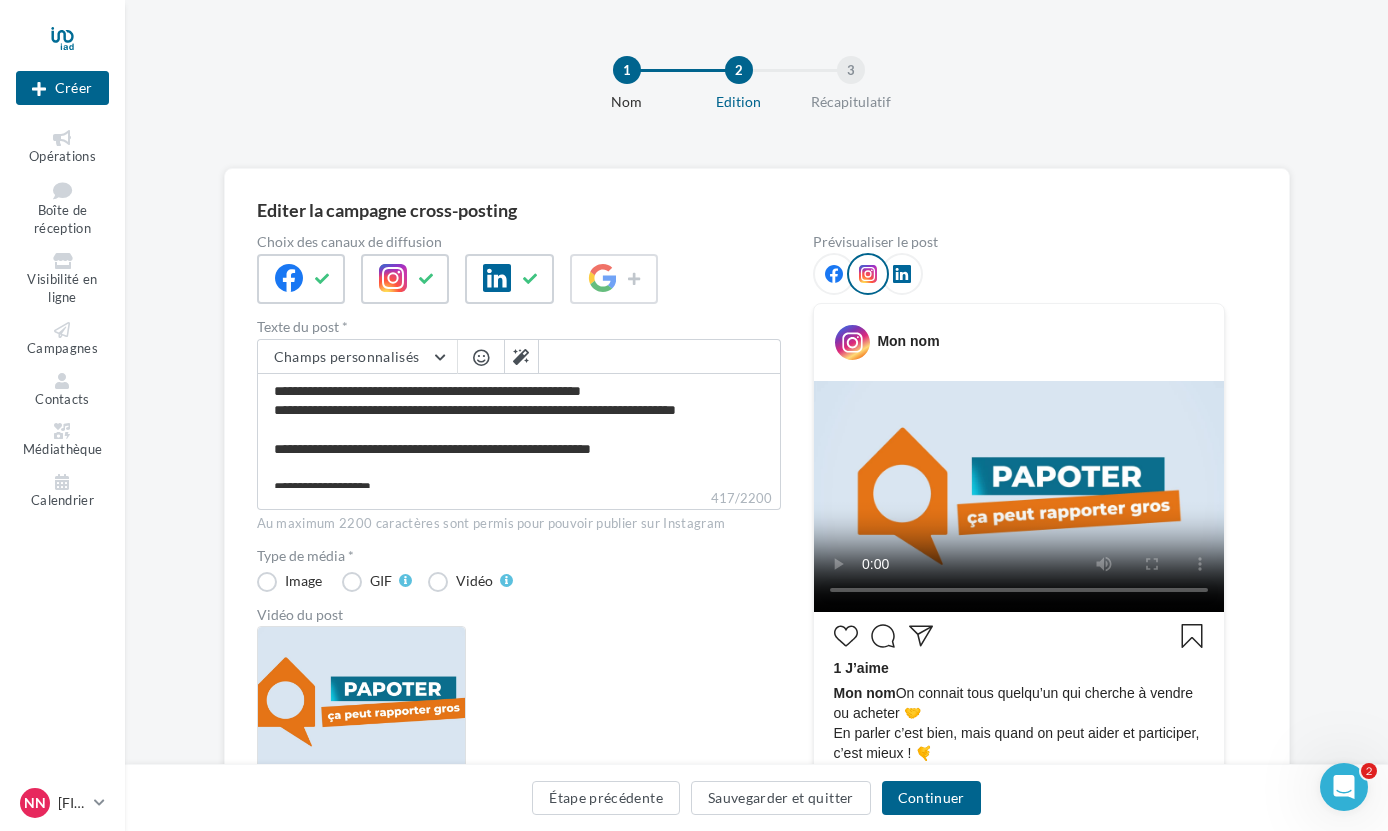 click on "Mon nom" at bounding box center [908, 341] 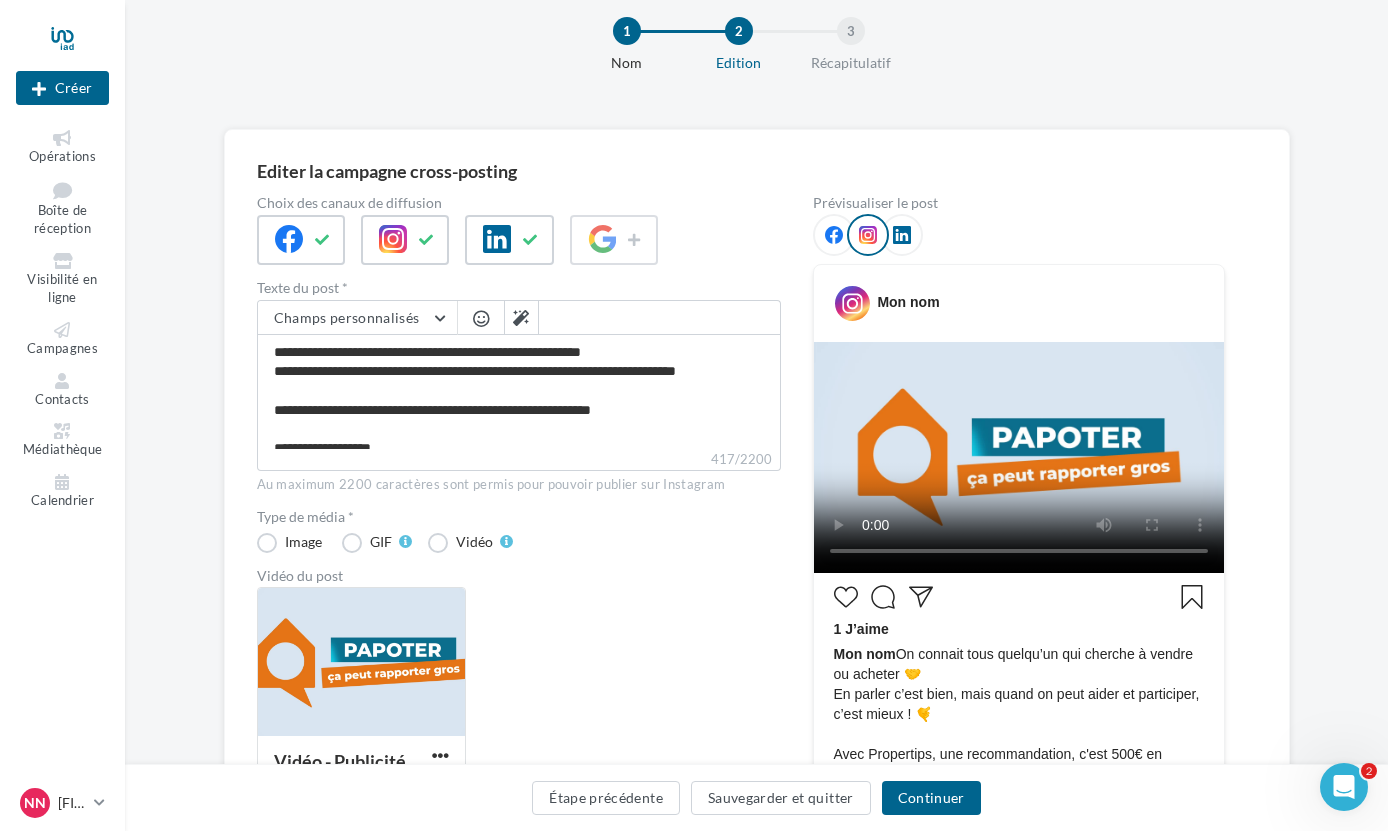scroll, scrollTop: 425, scrollLeft: 0, axis: vertical 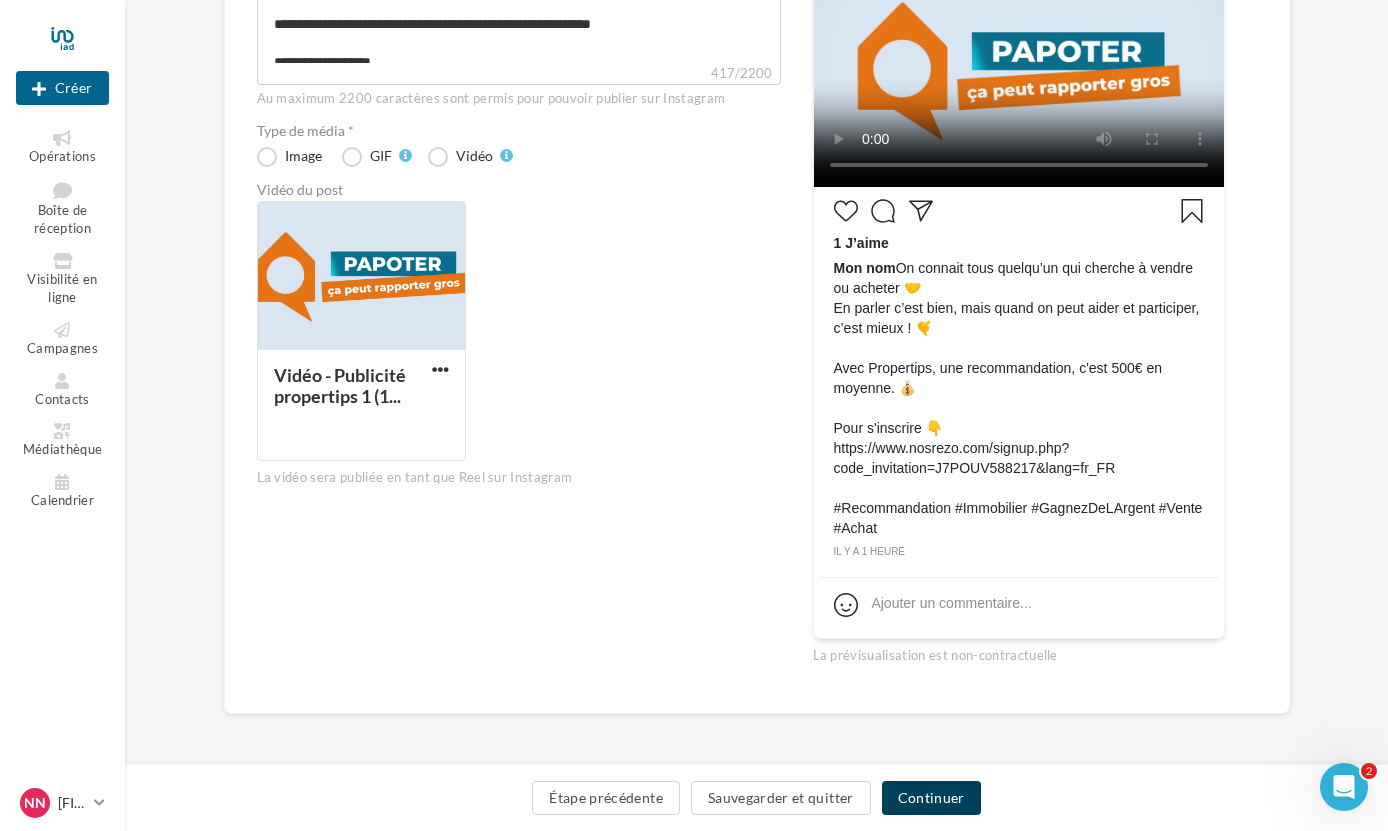 click on "Continuer" at bounding box center [931, 798] 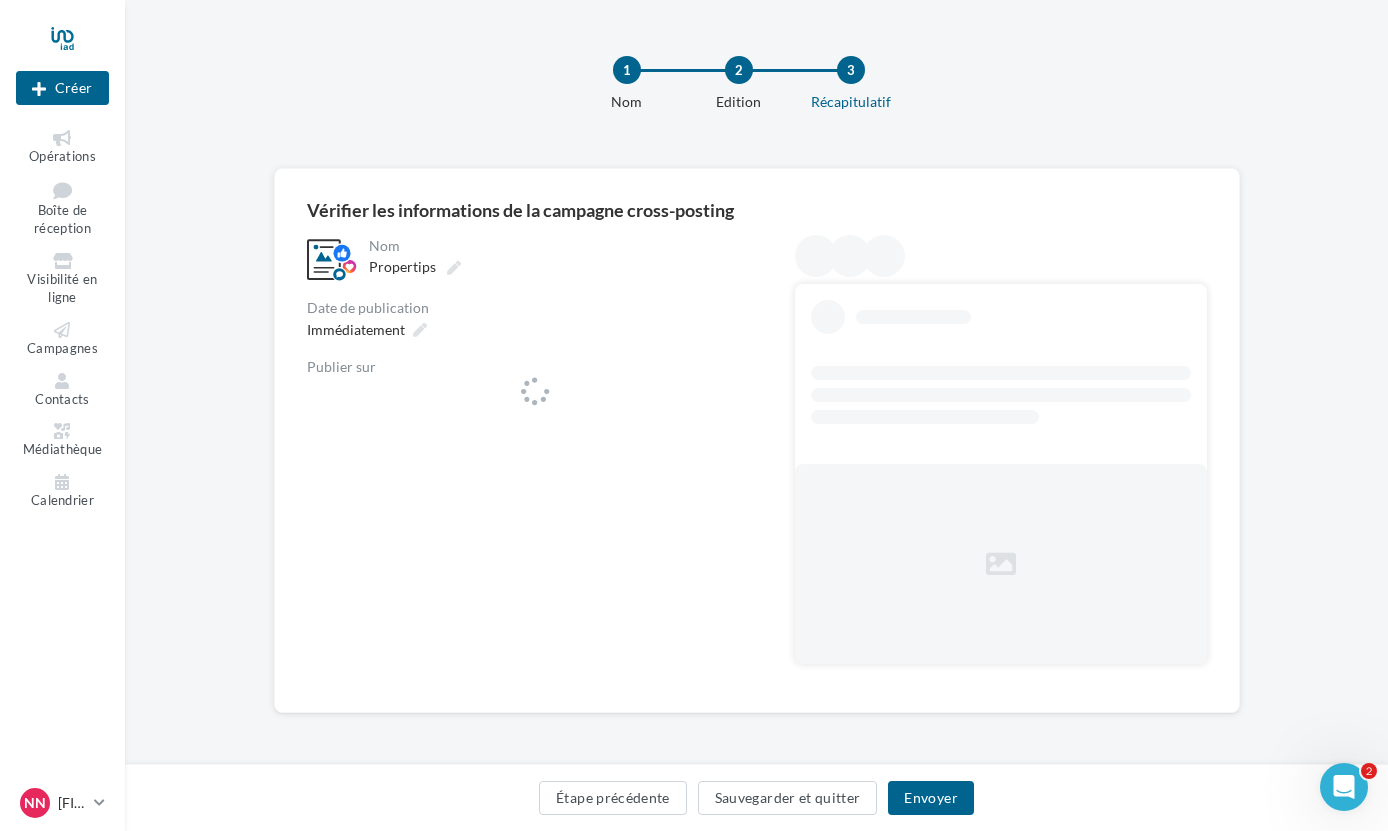 scroll, scrollTop: 0, scrollLeft: 0, axis: both 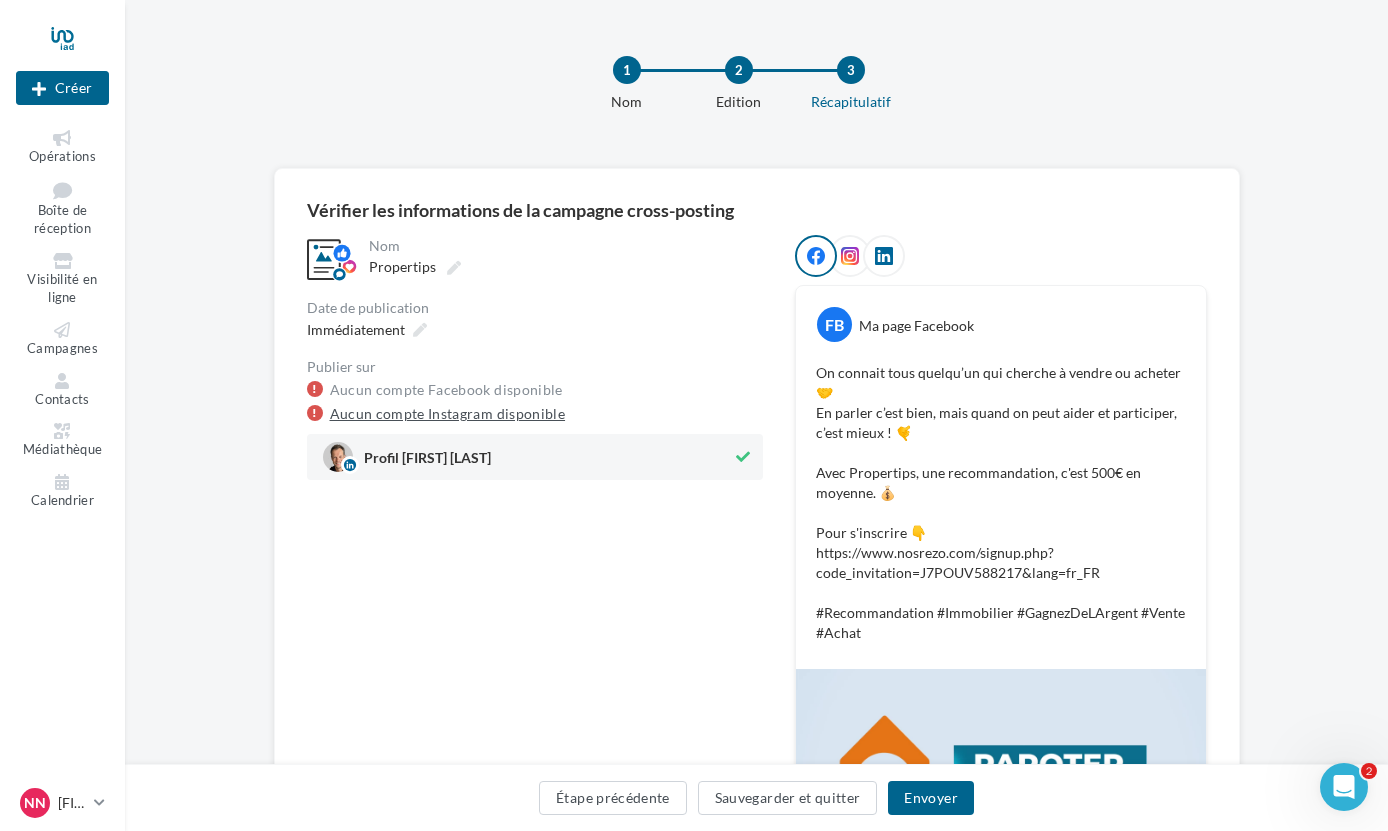 click on "Aucun compte Instagram disponible" at bounding box center (448, 414) 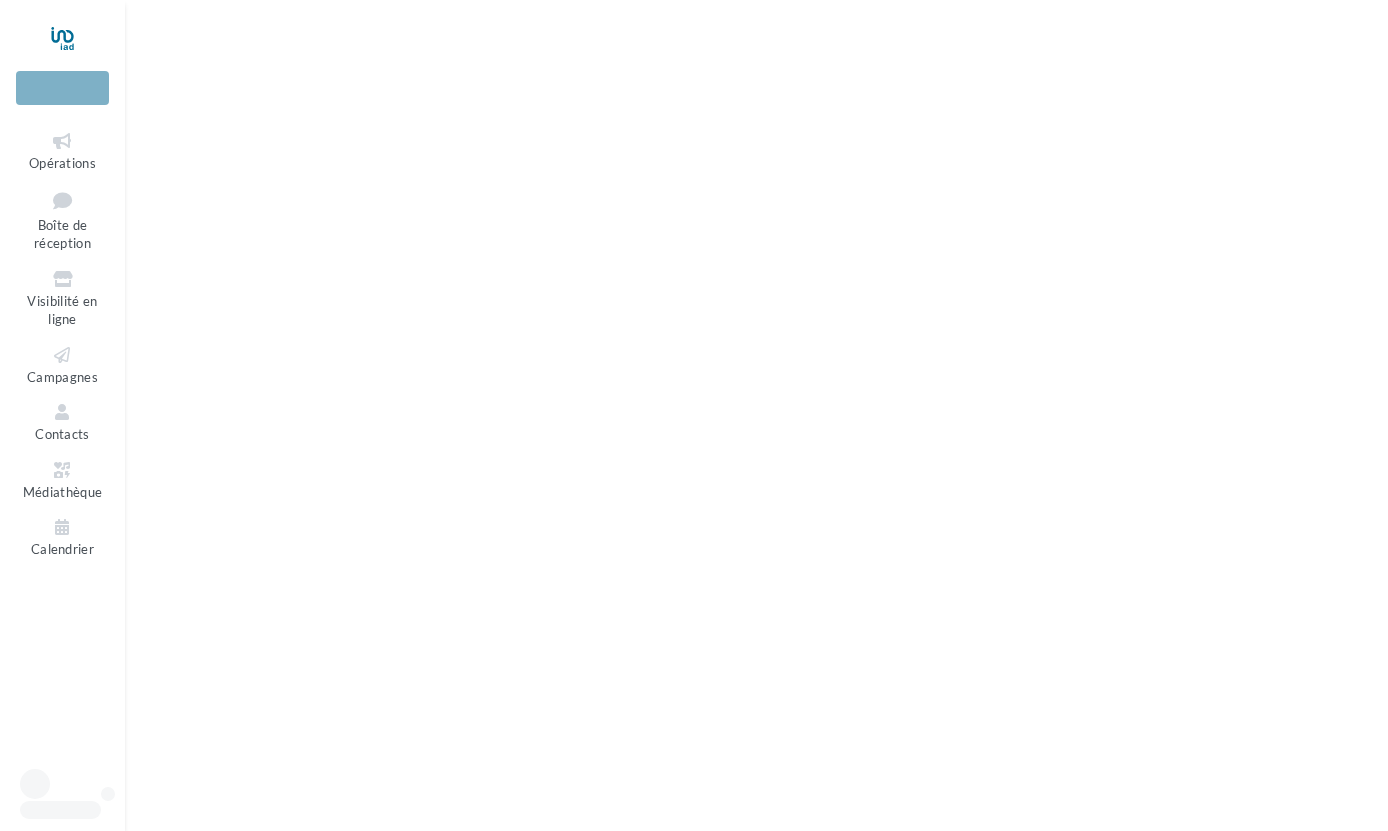 scroll, scrollTop: 0, scrollLeft: 0, axis: both 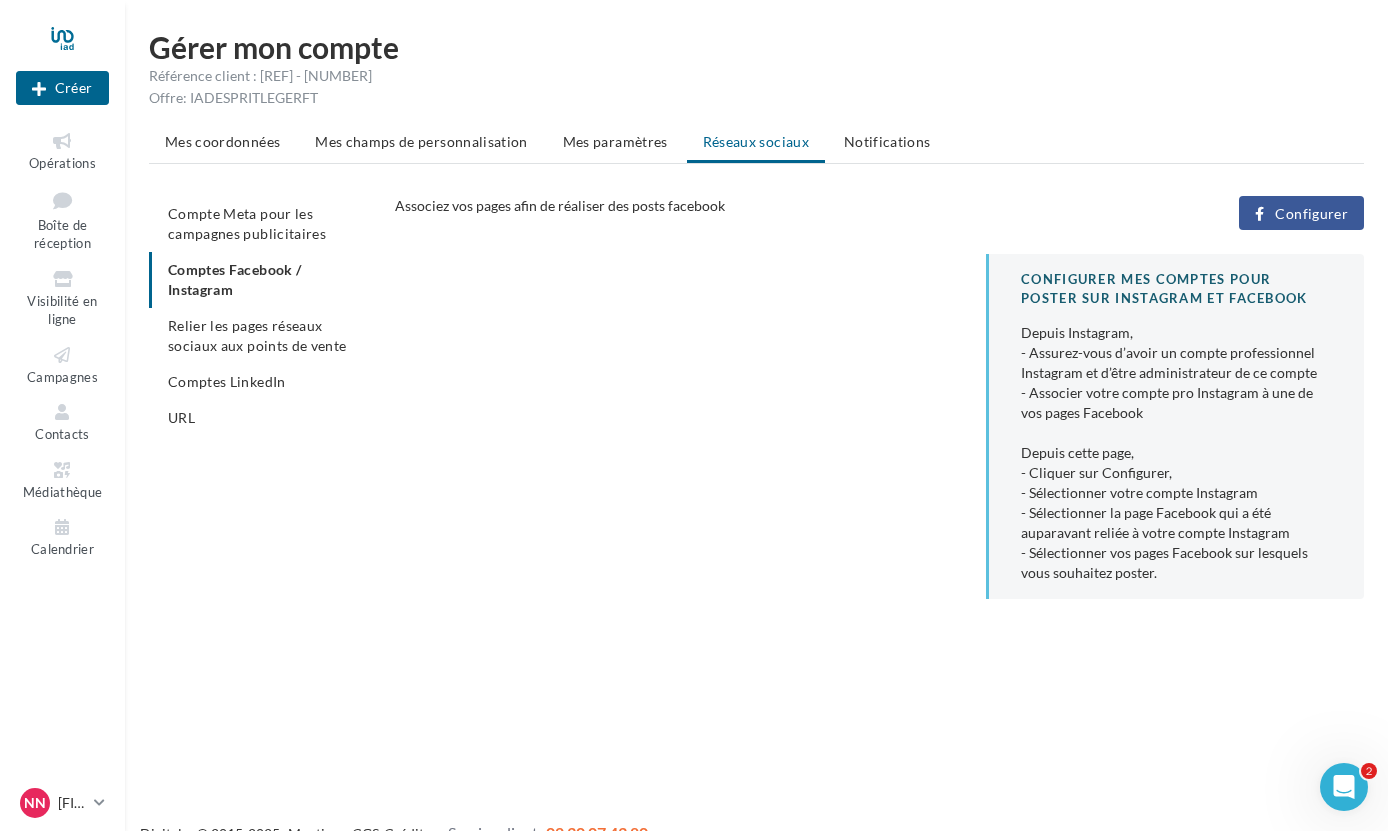 click on "Configurer" at bounding box center [1311, 214] 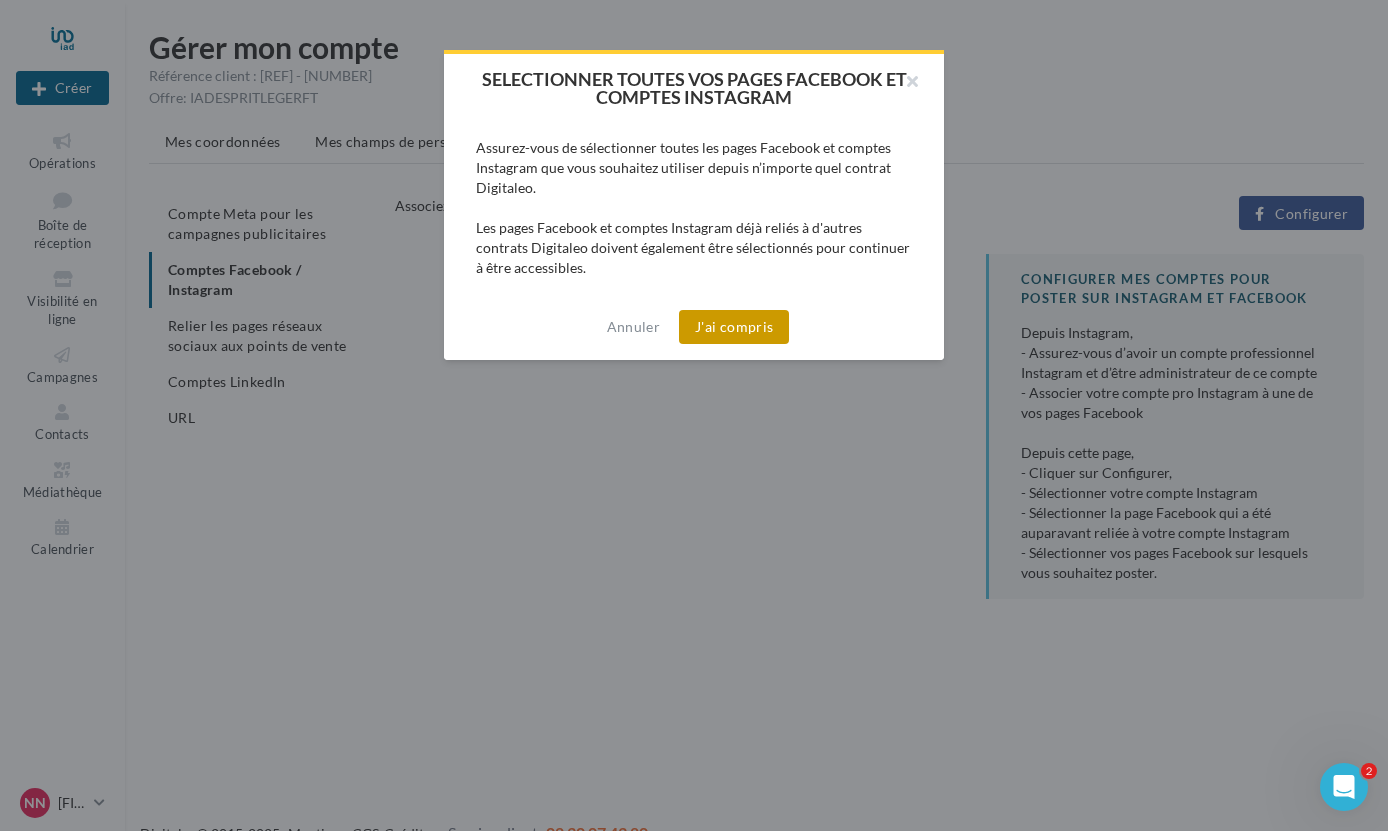 click on "J'ai compris" at bounding box center [734, 327] 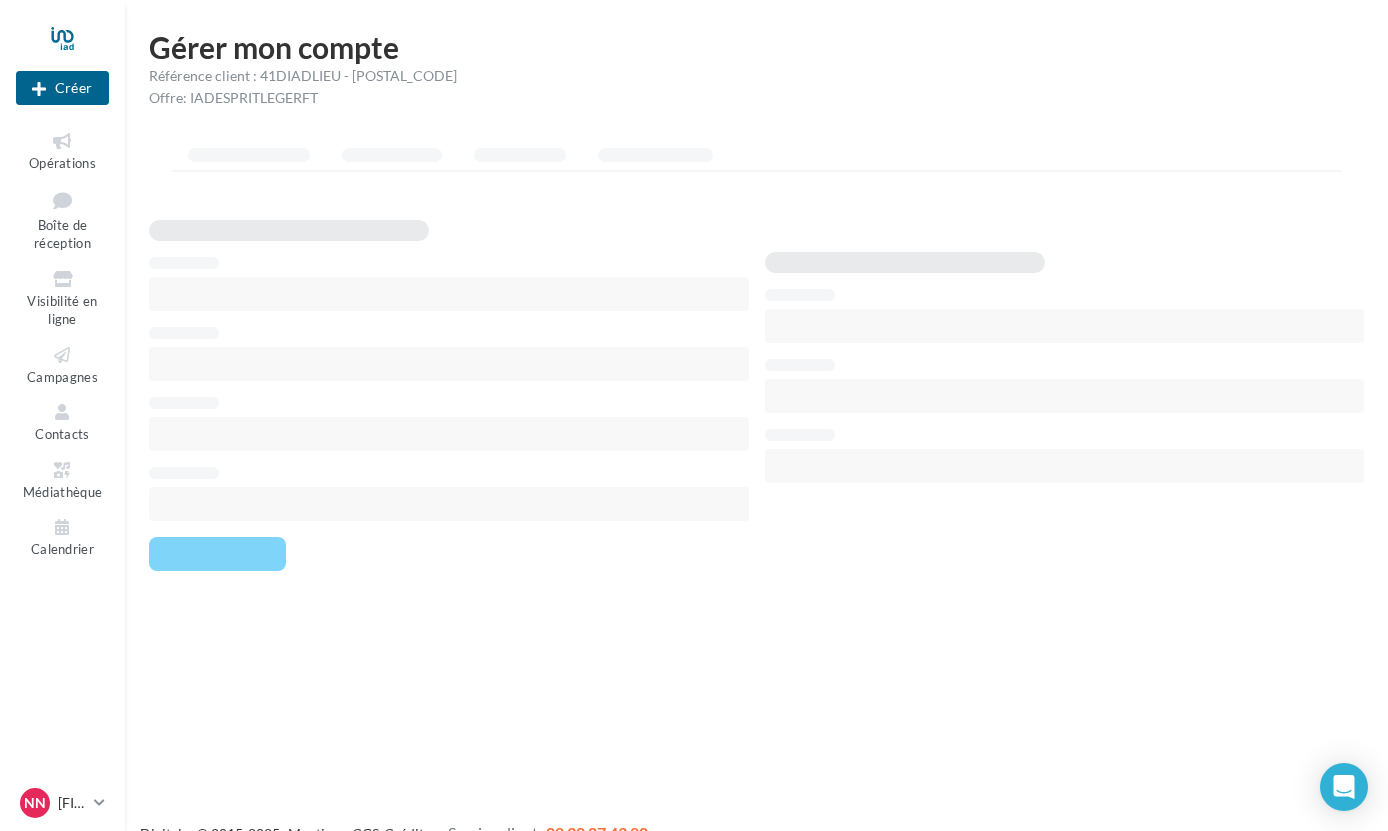 scroll, scrollTop: 0, scrollLeft: 0, axis: both 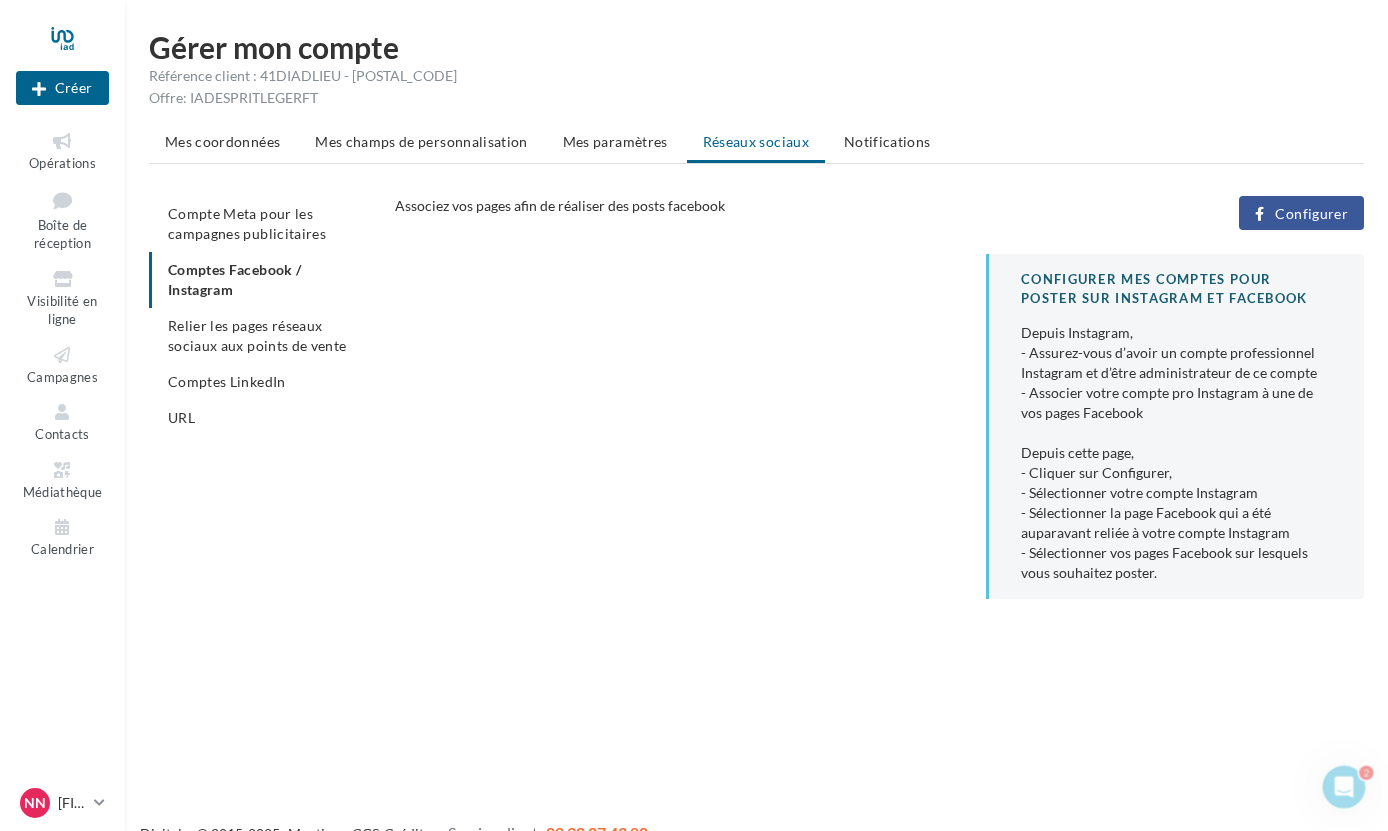 click on "Configurer" at bounding box center (1301, 213) 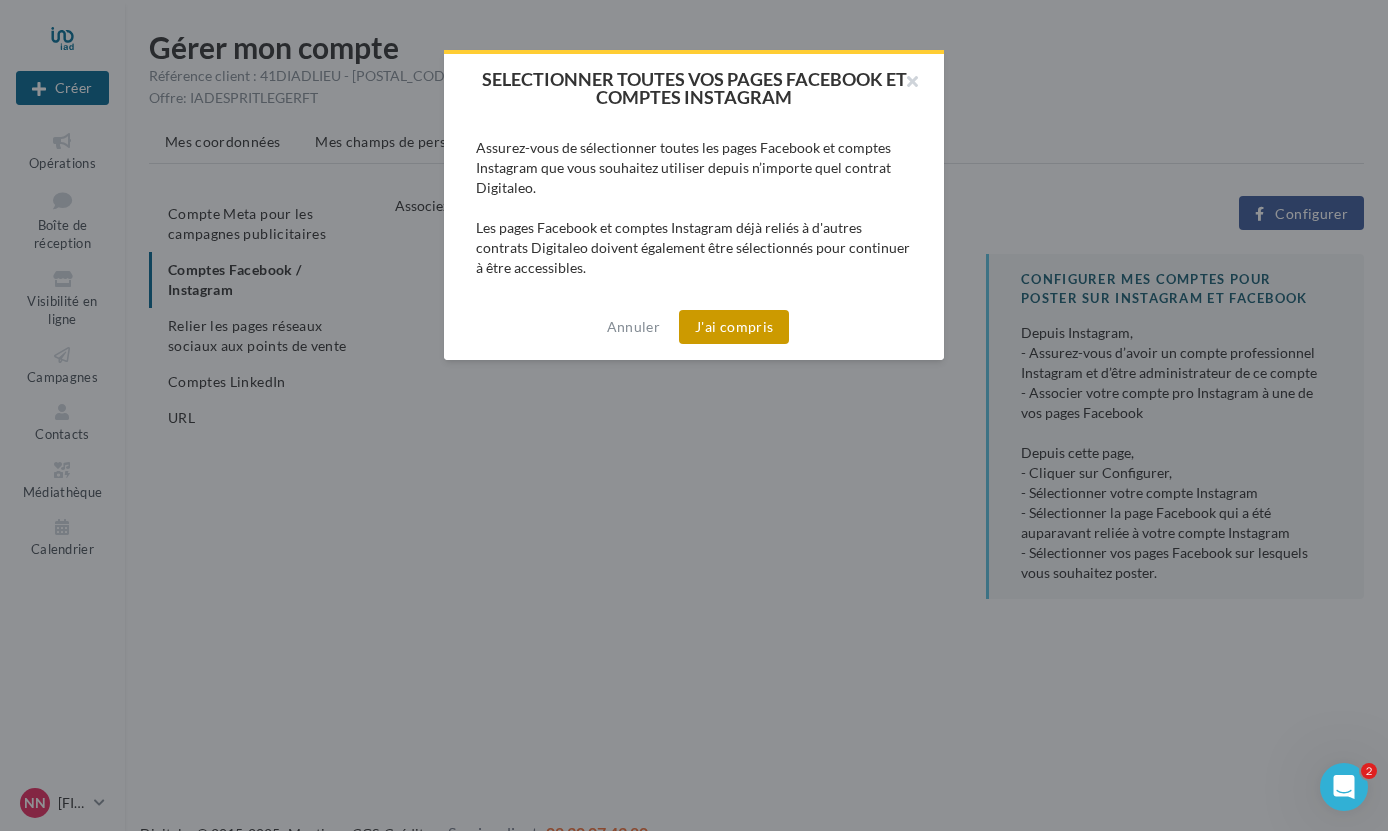 click on "J'ai compris" at bounding box center [734, 327] 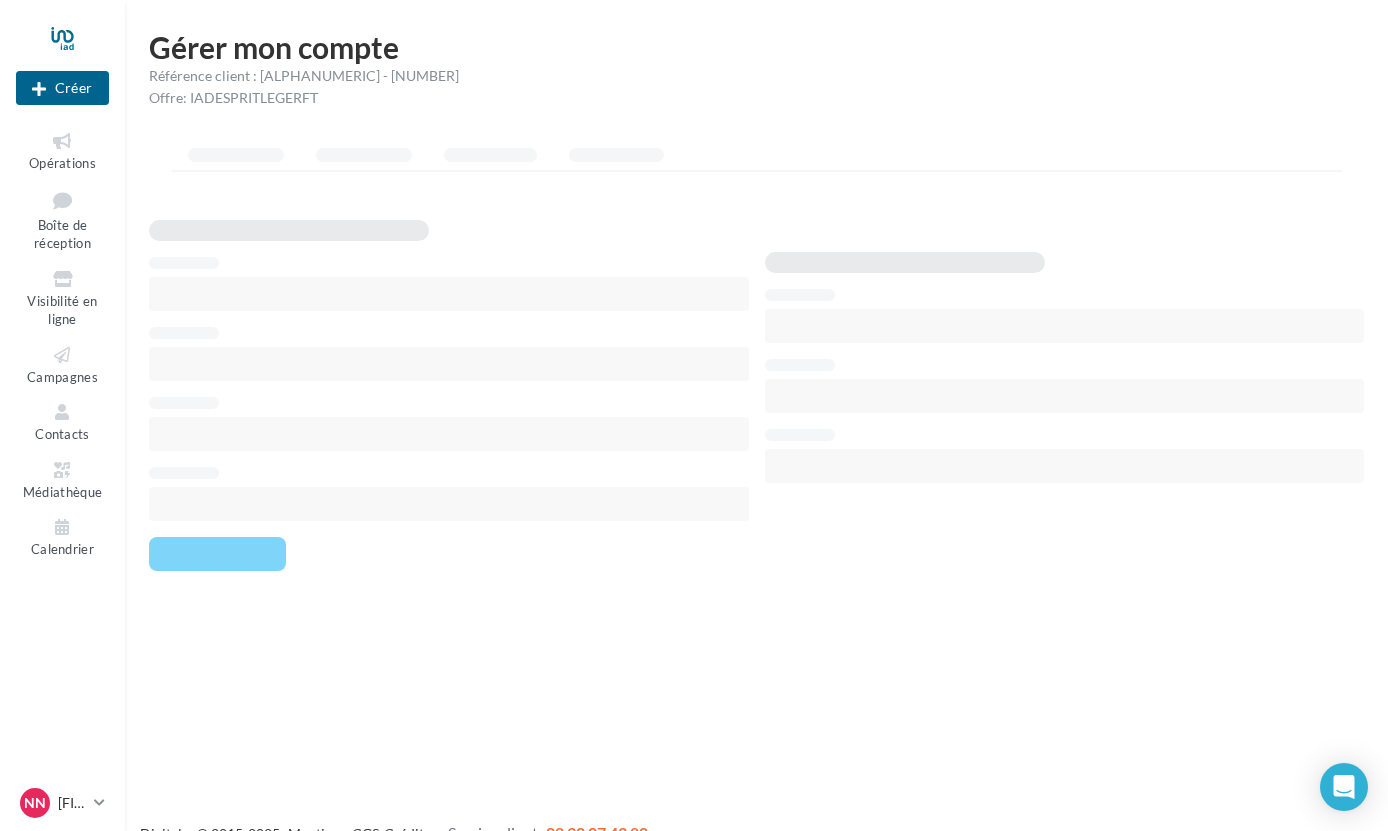 scroll, scrollTop: 0, scrollLeft: 0, axis: both 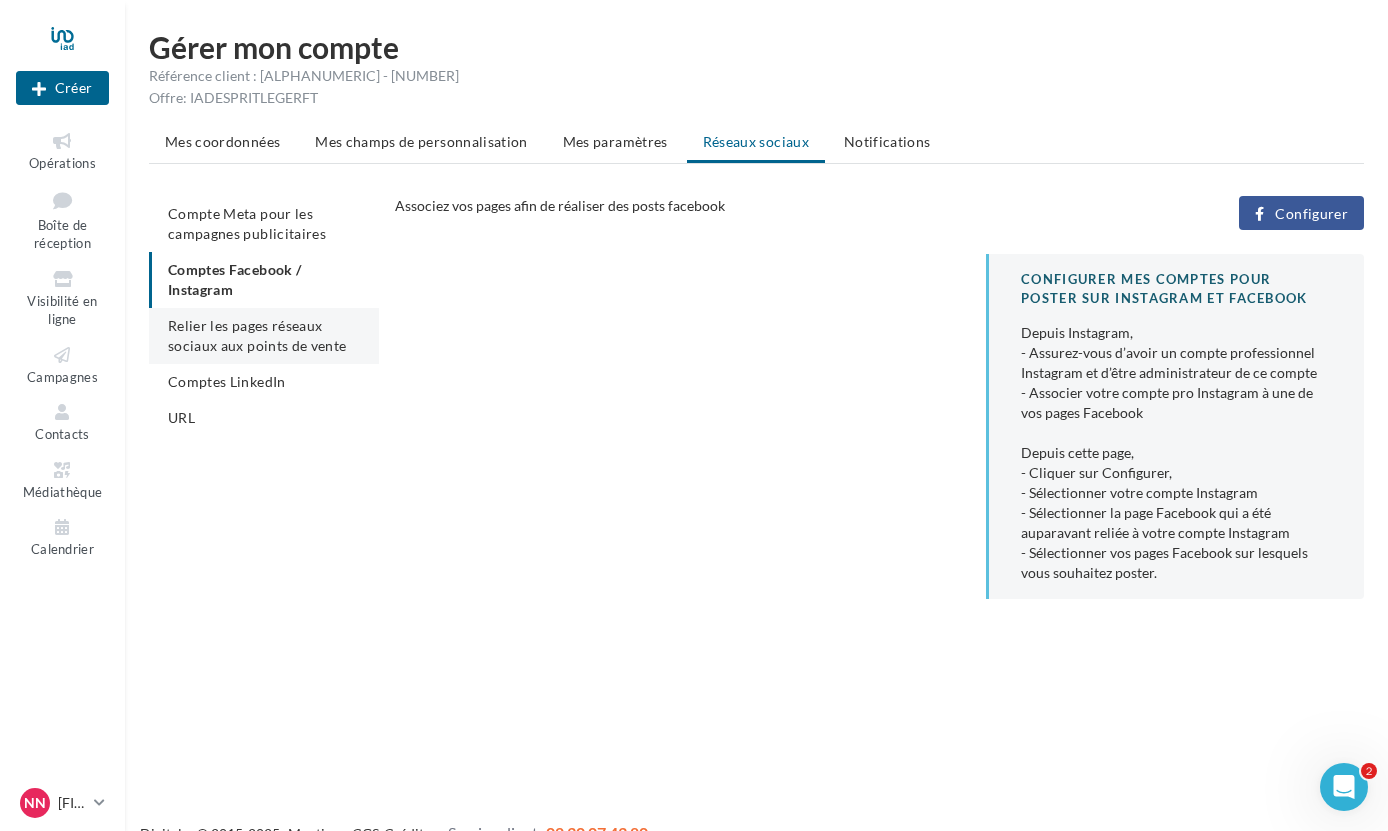 click on "Relier les pages réseaux sociaux aux points de vente" at bounding box center (257, 335) 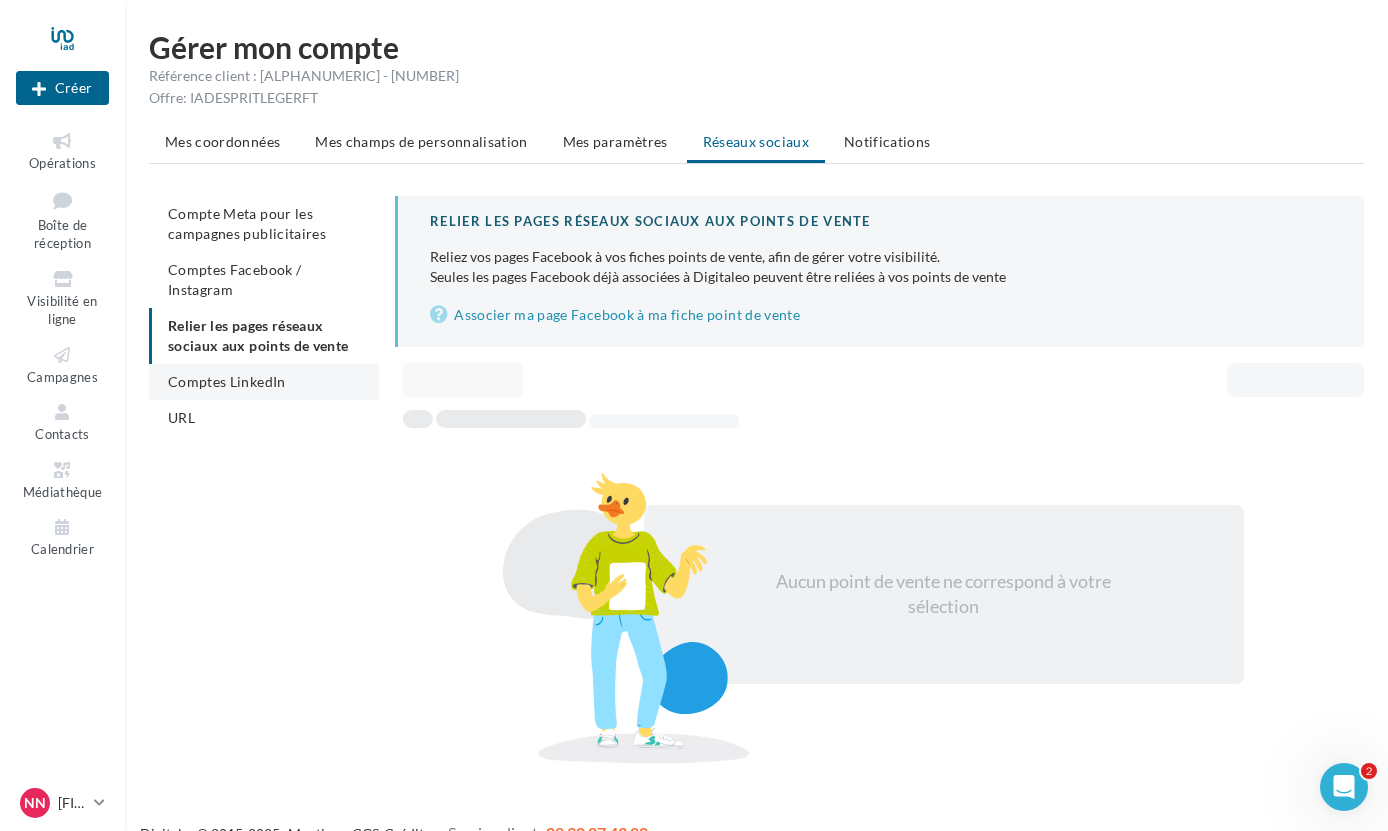 click on "Comptes LinkedIn" at bounding box center [227, 381] 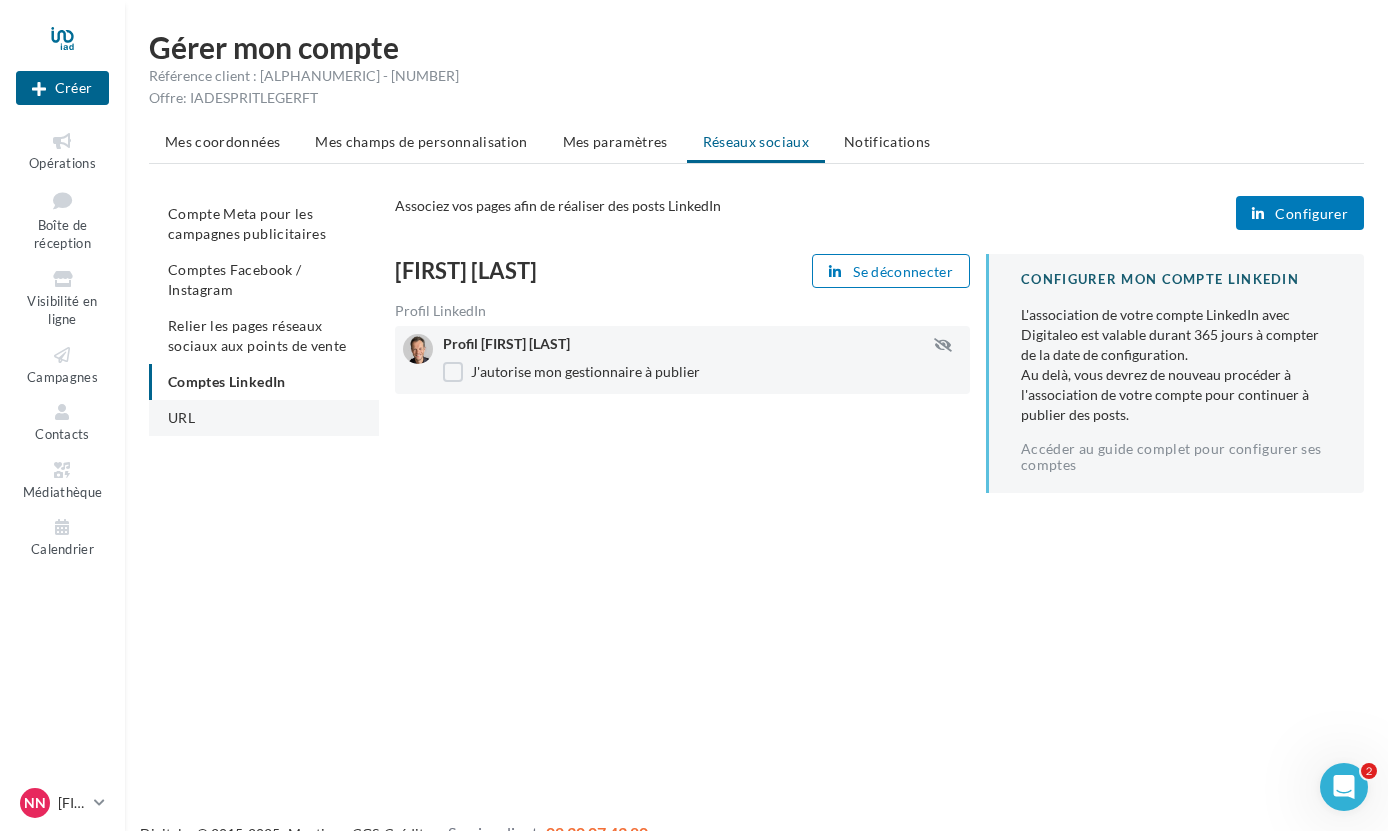 click on "URL" at bounding box center [264, 418] 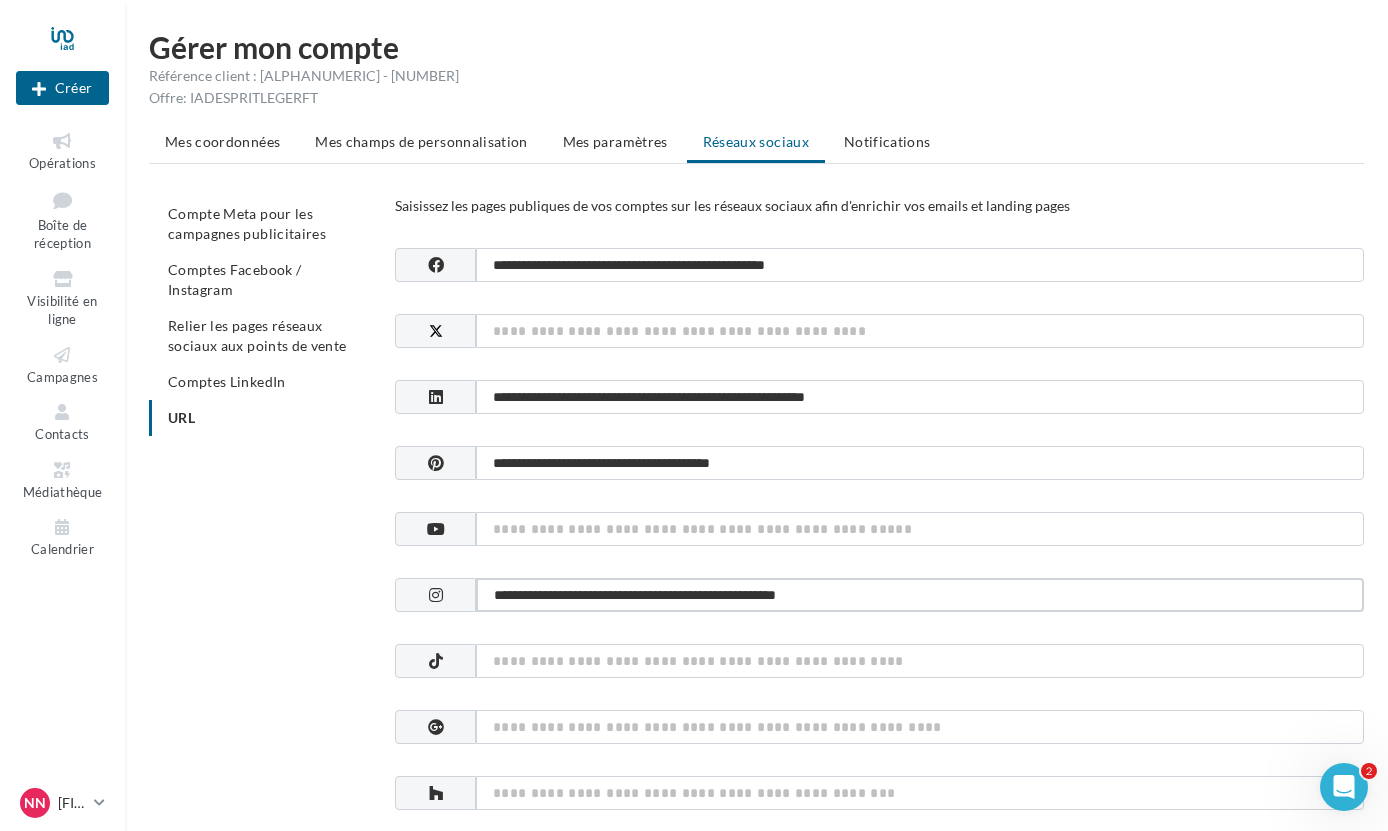 click on "**********" at bounding box center (920, 595) 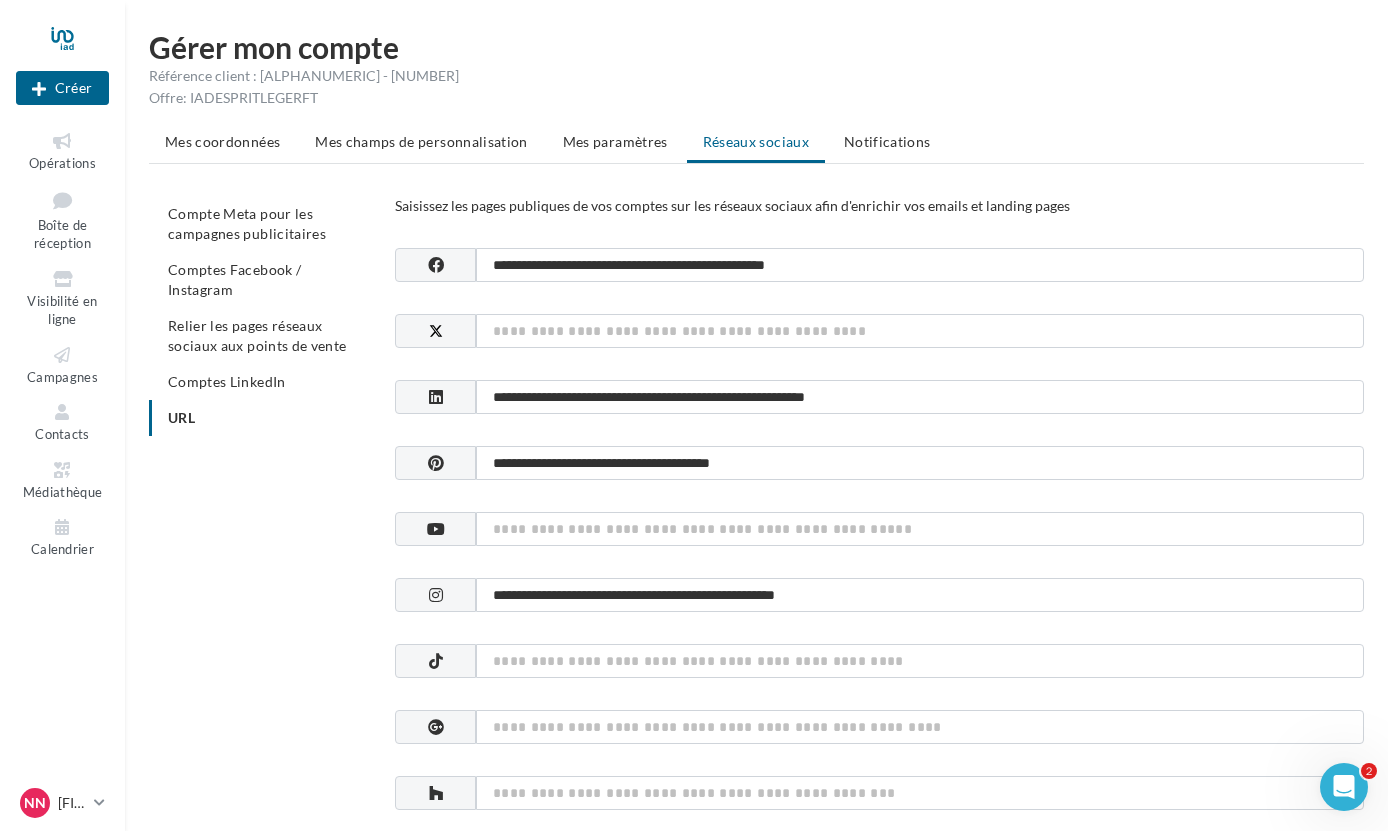 click on "**********" at bounding box center (764, 965) 